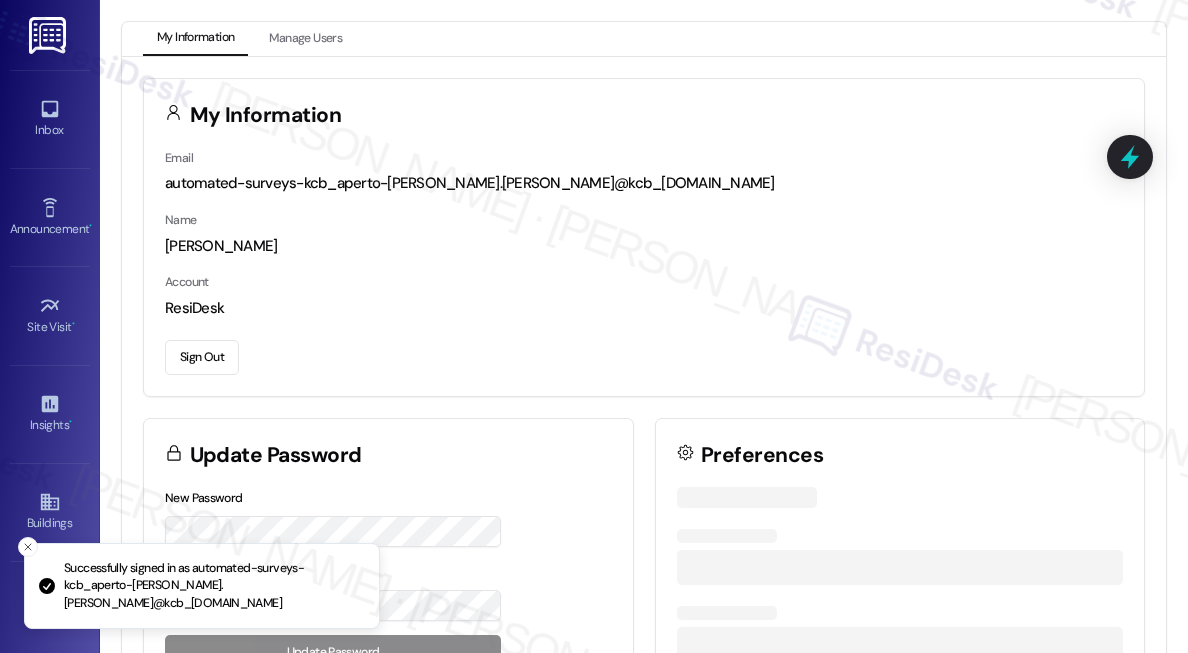 scroll, scrollTop: 0, scrollLeft: 0, axis: both 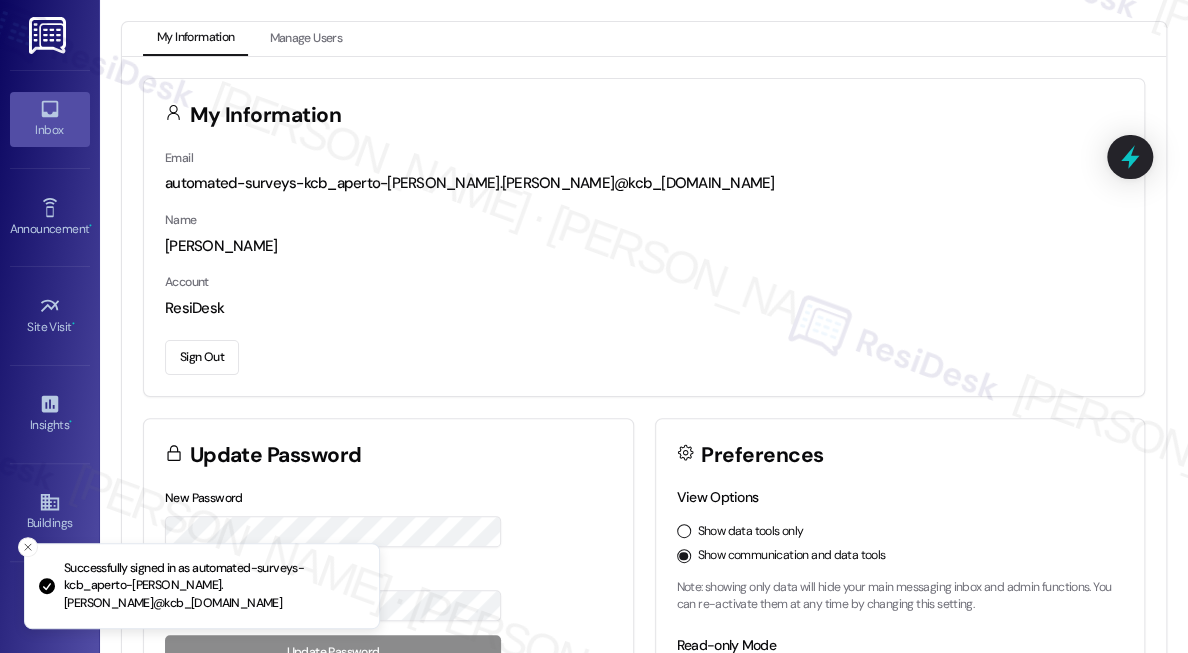 click on "Inbox" at bounding box center [50, 130] 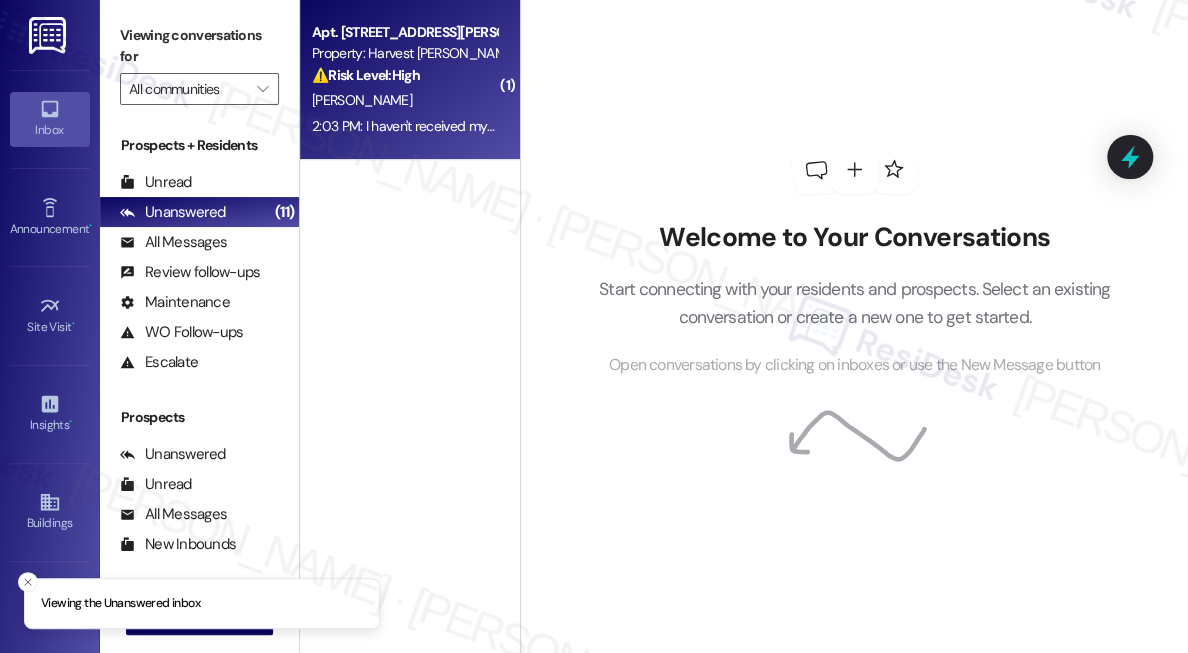 click on "[PERSON_NAME]" at bounding box center (404, 100) 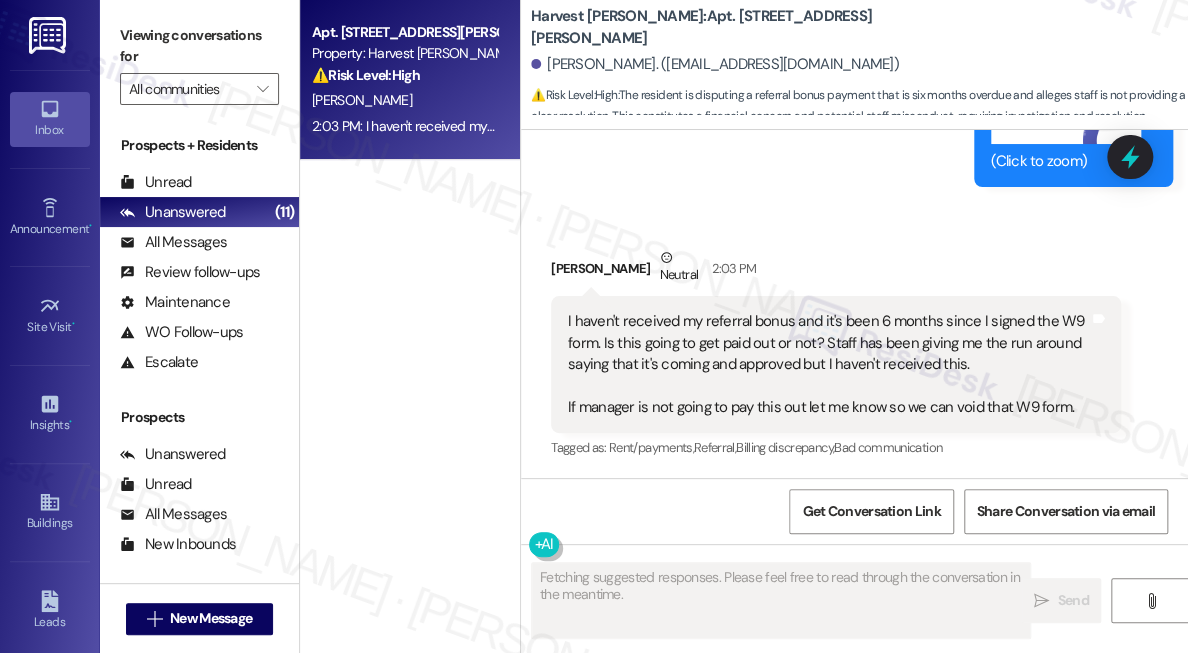 click on "I haven't received my referral bonus and it's been 6 months since I signed the W9 form. Is this going to get paid out or not? Staff has been giving me the run around saying that it's coming and approved but I haven't received this.
If manager is not going to pay this out let me know so we can void that W9 form." at bounding box center (828, 364) 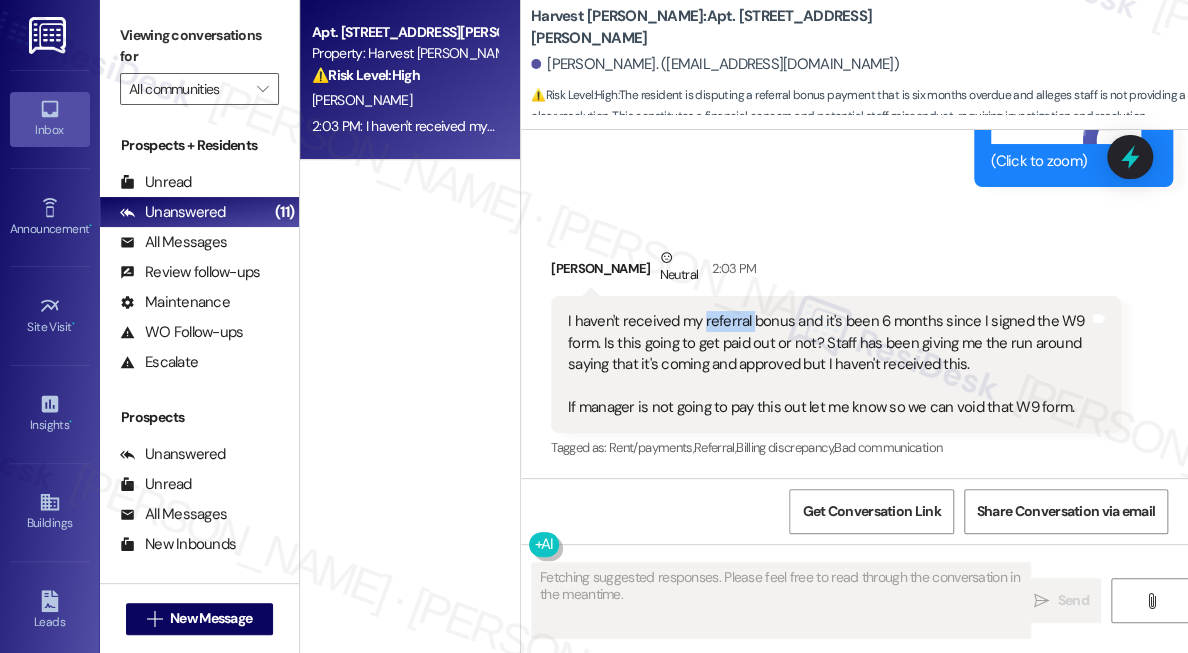 click on "I haven't received my referral bonus and it's been 6 months since I signed the W9 form. Is this going to get paid out or not? Staff has been giving me the run around saying that it's coming and approved but I haven't received this.
If manager is not going to pay this out let me know so we can void that W9 form." at bounding box center [828, 364] 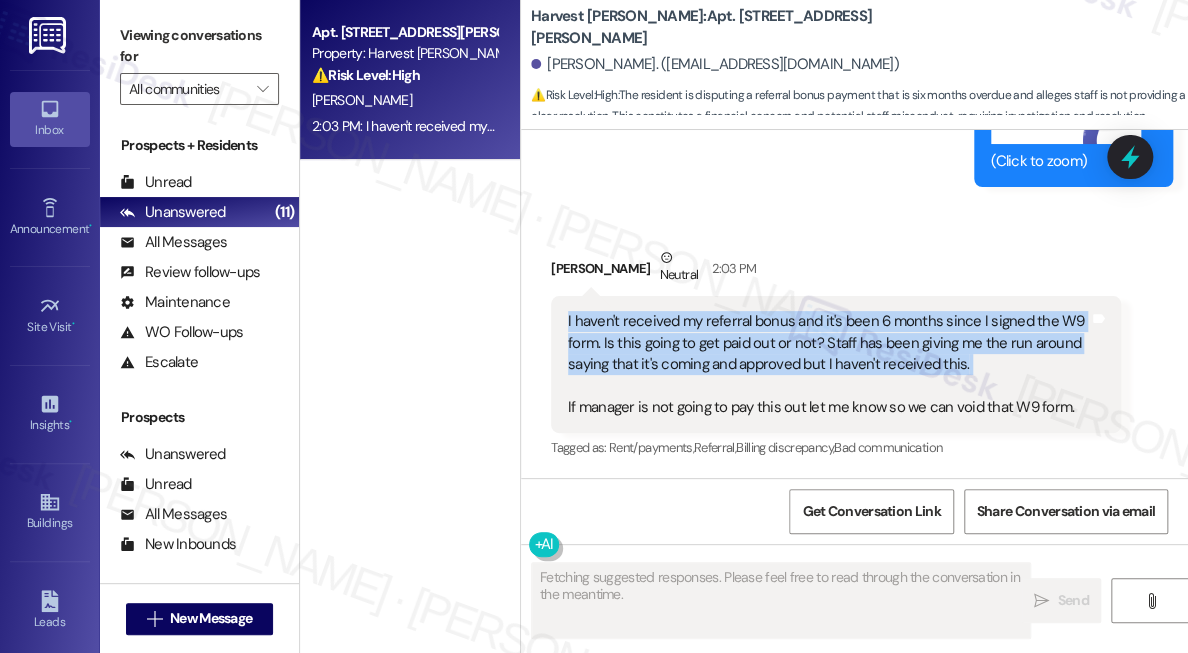 click on "I haven't received my referral bonus and it's been 6 months since I signed the W9 form. Is this going to get paid out or not? Staff has been giving me the run around saying that it's coming and approved but I haven't received this.
If manager is not going to pay this out let me know so we can void that W9 form." at bounding box center [828, 364] 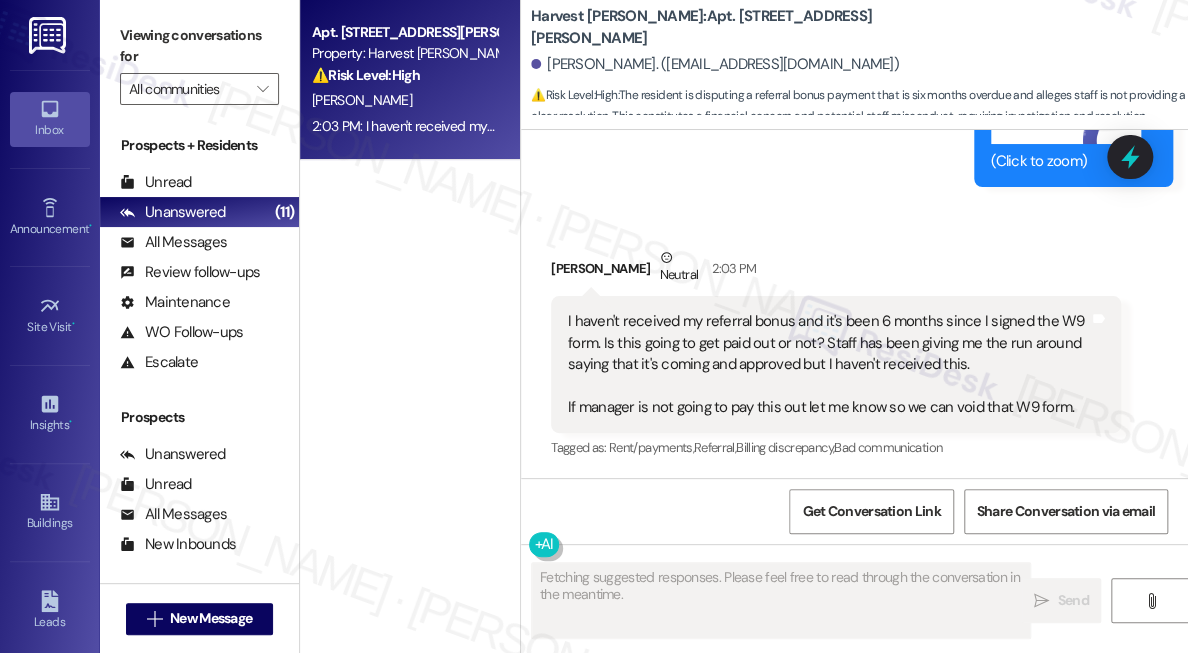 click on "[PERSON_NAME]   Neutral 2:03 PM" at bounding box center (836, 271) 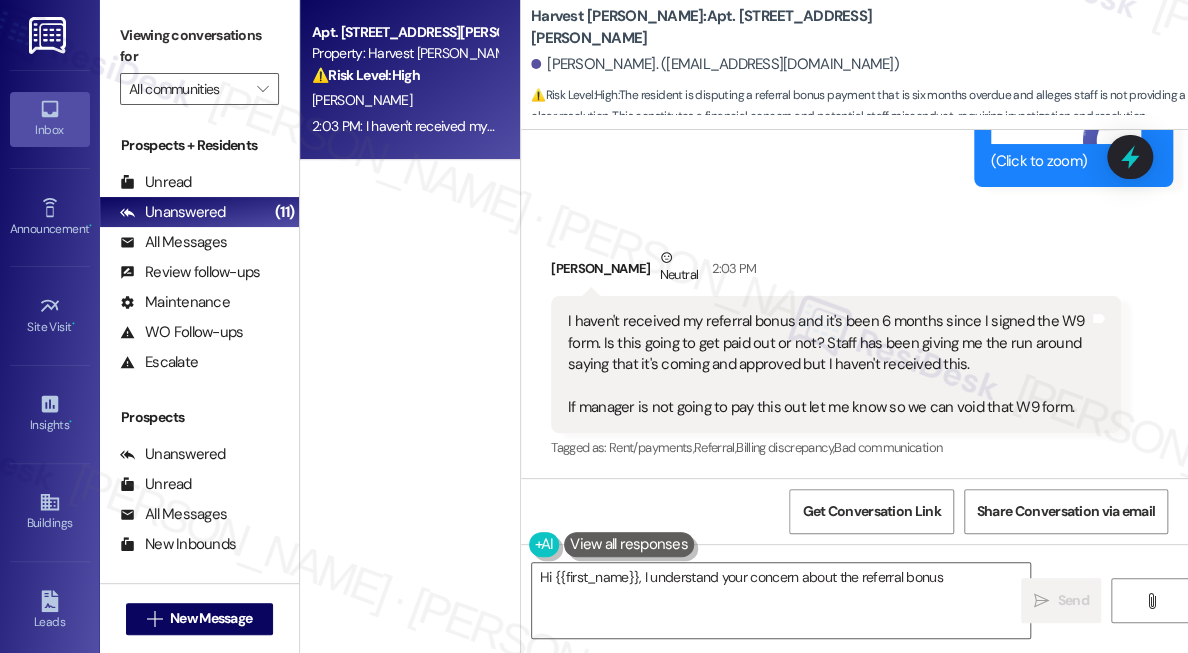 click on "I haven't received my referral bonus and it's been 6 months since I signed the W9 form. Is this going to get paid out or not? Staff has been giving me the run around saying that it's coming and approved but I haven't received this.
If manager is not going to pay this out let me know so we can void that W9 form." at bounding box center [828, 364] 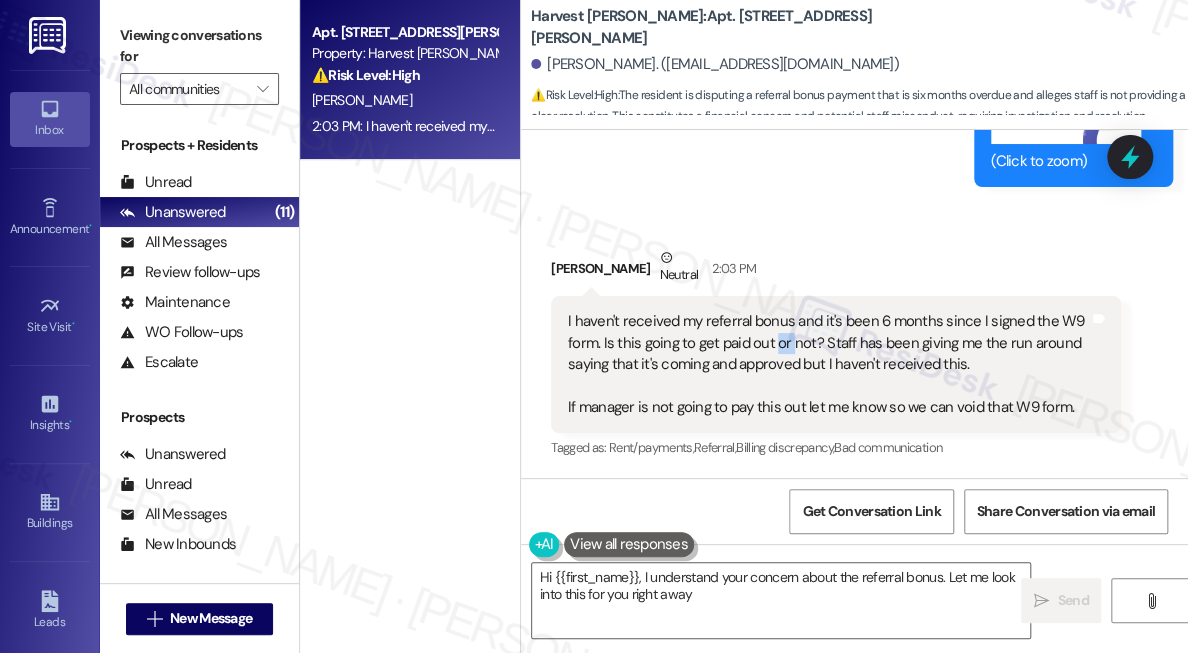 click on "I haven't received my referral bonus and it's been 6 months since I signed the W9 form. Is this going to get paid out or not? Staff has been giving me the run around saying that it's coming and approved but I haven't received this.
If manager is not going to pay this out let me know so we can void that W9 form." at bounding box center (828, 364) 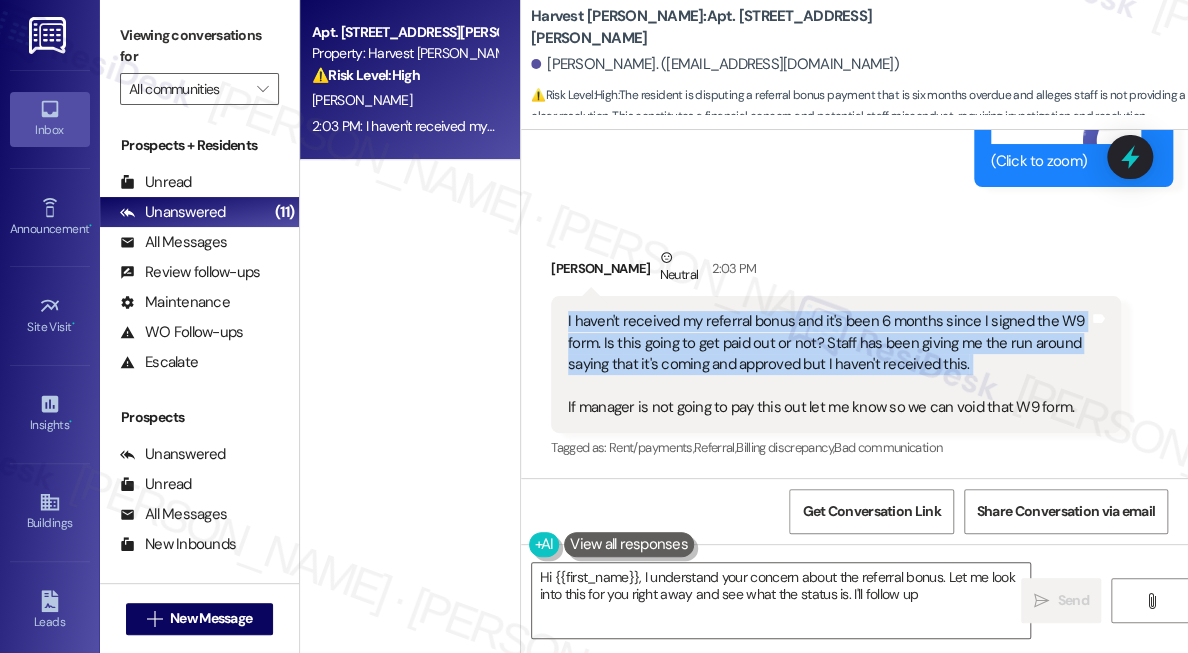 click on "I haven't received my referral bonus and it's been 6 months since I signed the W9 form. Is this going to get paid out or not? Staff has been giving me the run around saying that it's coming and approved but I haven't received this.
If manager is not going to pay this out let me know so we can void that W9 form." at bounding box center [828, 364] 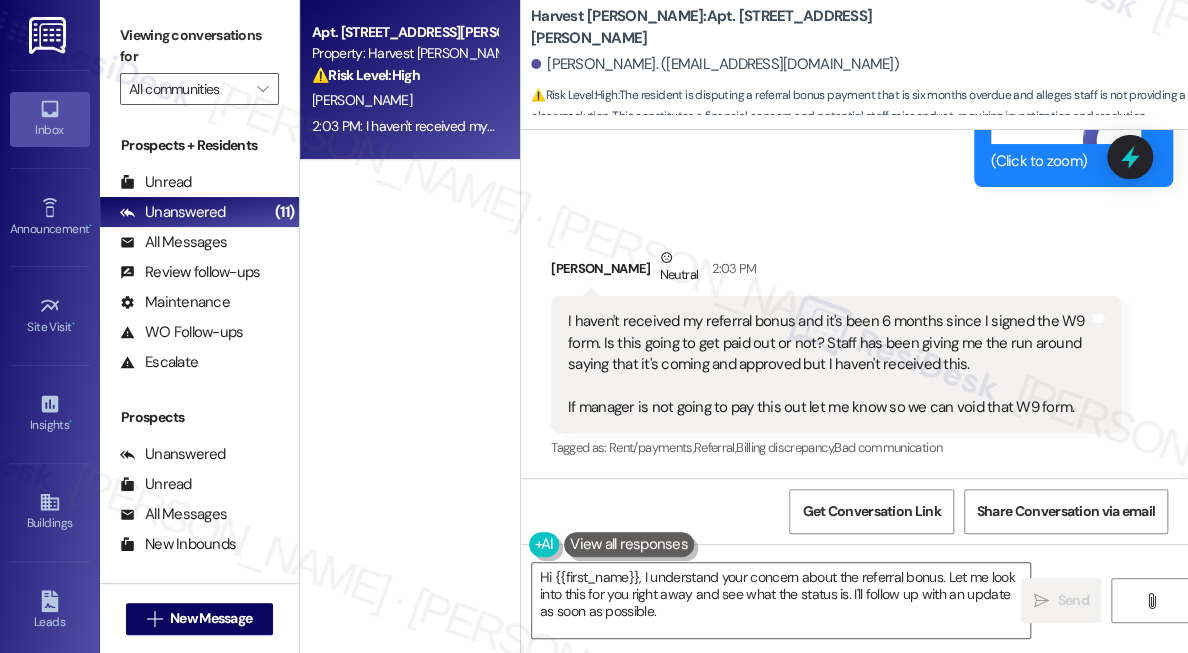click on "Received via SMS [PERSON_NAME]   Neutral 2:03 PM I haven't received my referral bonus and it's been 6 months since I signed the W9 form. Is this going to get paid out or not? Staff has been giving me the run around saying that it's coming and approved but I haven't received this.
If manager is not going to pay this out let me know so we can void that W9 form.  Tags and notes Tagged as:   Rent/payments ,  Click to highlight conversations about Rent/payments Referral ,  Click to highlight conversations about Referral Billing discrepancy ,  Click to highlight conversations about Billing discrepancy Bad communication Click to highlight conversations about Bad communication" at bounding box center [836, 354] 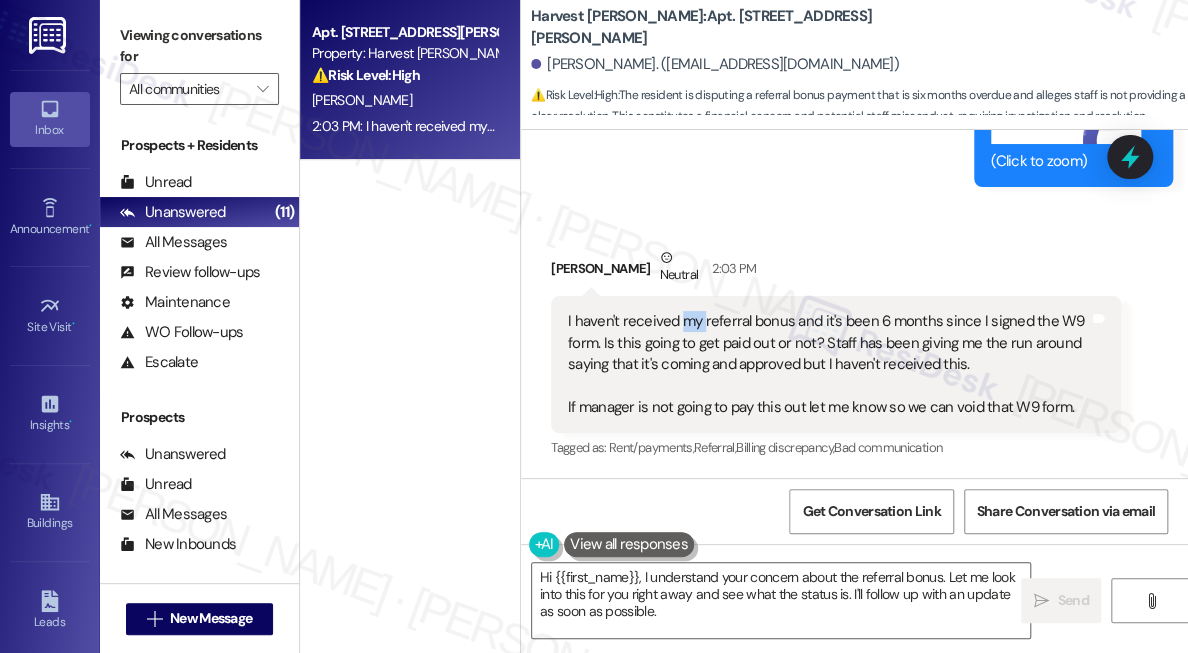 click on "I haven't received my referral bonus and it's been 6 months since I signed the W9 form. Is this going to get paid out or not? Staff has been giving me the run around saying that it's coming and approved but I haven't received this.
If manager is not going to pay this out let me know so we can void that W9 form.  Tags and notes" at bounding box center [836, 364] 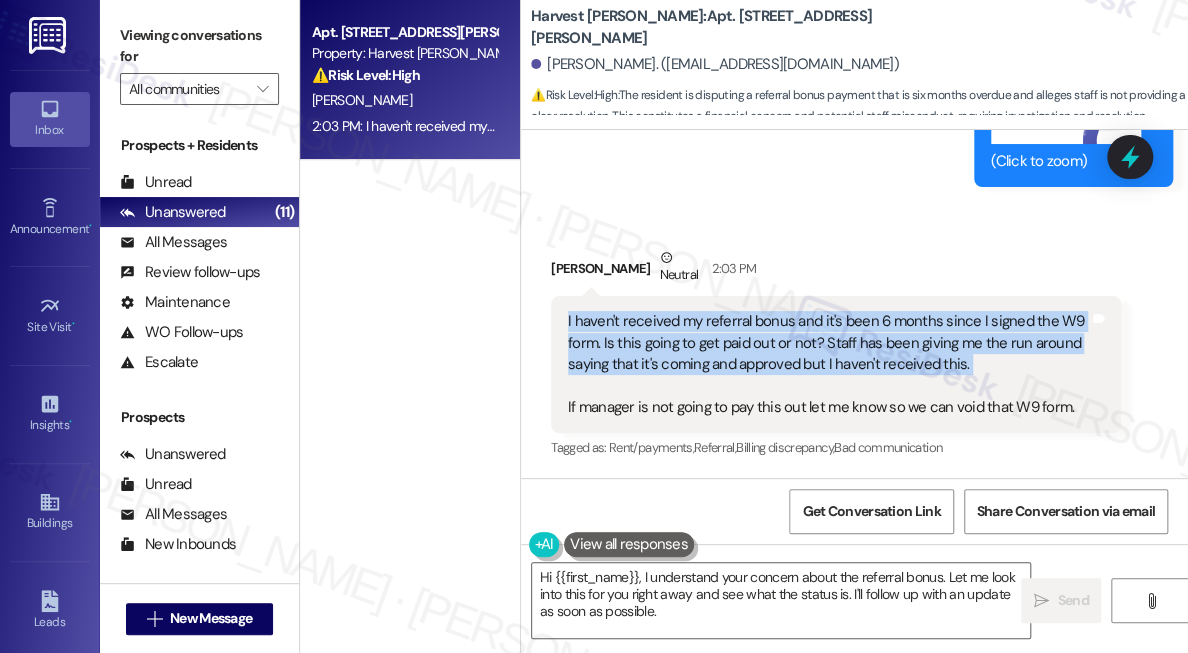 click on "I haven't received my referral bonus and it's been 6 months since I signed the W9 form. Is this going to get paid out or not? Staff has been giving me the run around saying that it's coming and approved but I haven't received this.
If manager is not going to pay this out let me know so we can void that W9 form.  Tags and notes" at bounding box center [836, 364] 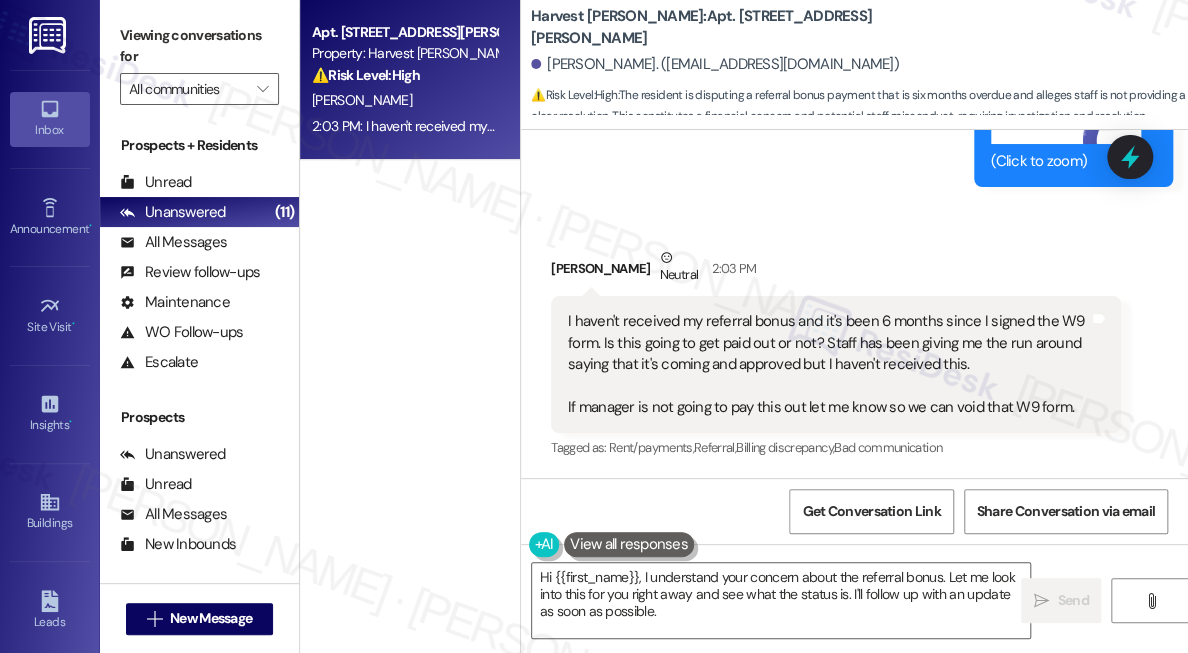 click on "[PERSON_NAME]   Neutral 2:03 PM" at bounding box center [836, 271] 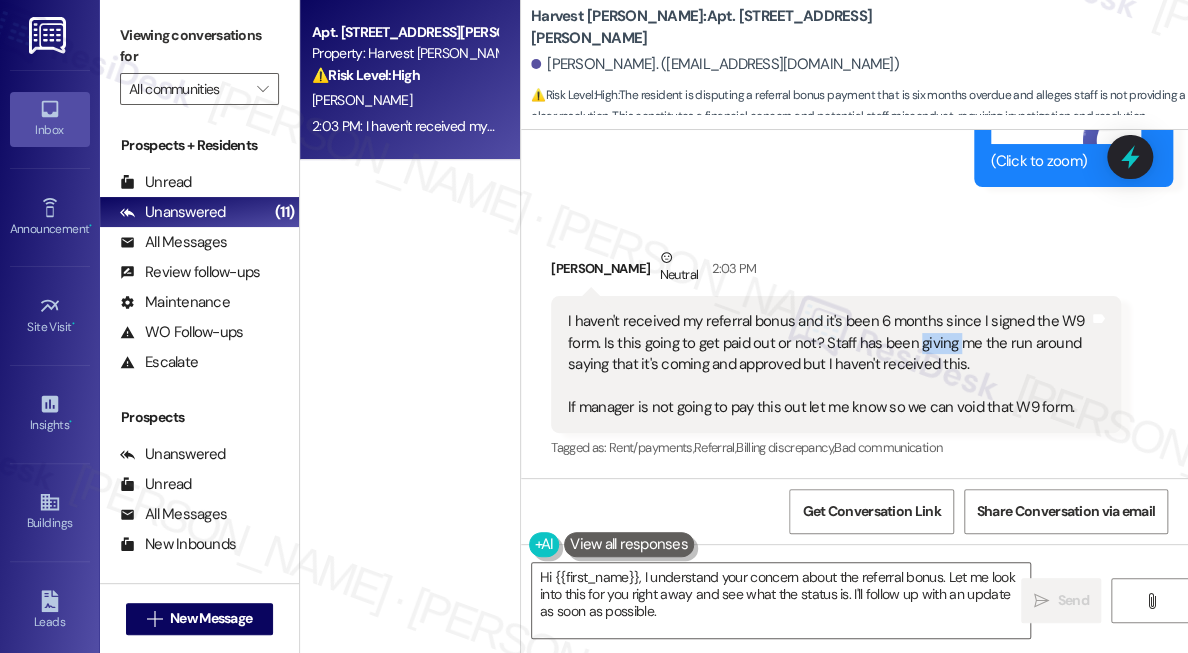 click on "I haven't received my referral bonus and it's been 6 months since I signed the W9 form. Is this going to get paid out or not? Staff has been giving me the run around saying that it's coming and approved but I haven't received this.
If manager is not going to pay this out let me know so we can void that W9 form." at bounding box center (828, 364) 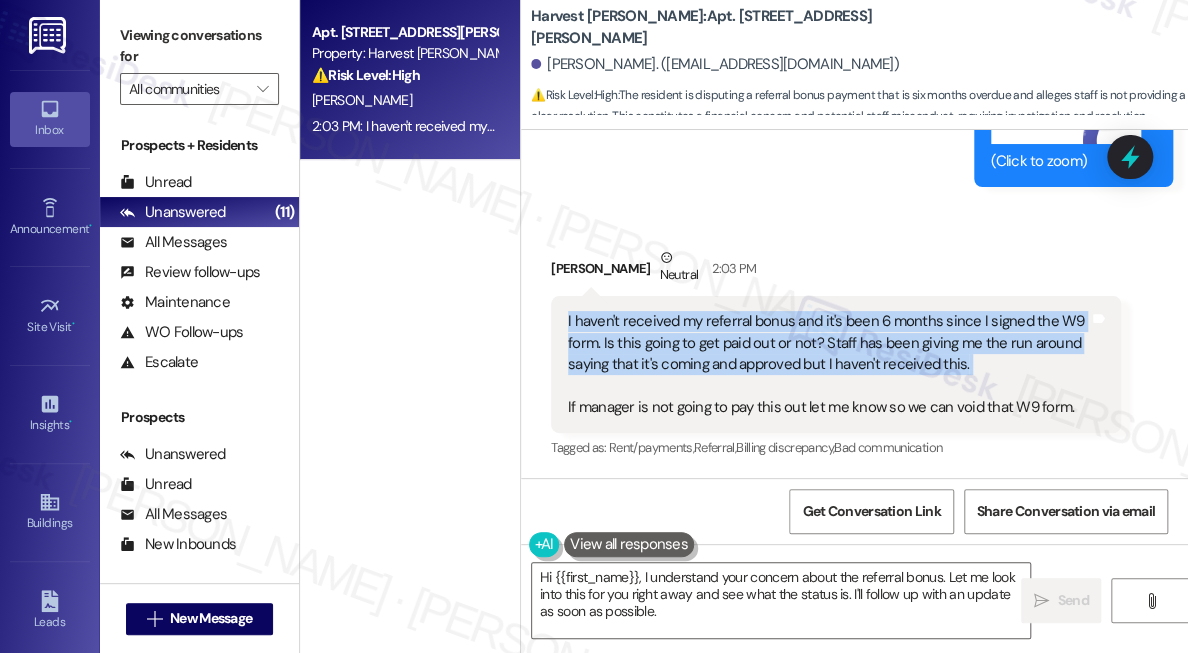 click on "I haven't received my referral bonus and it's been 6 months since I signed the W9 form. Is this going to get paid out or not? Staff has been giving me the run around saying that it's coming and approved but I haven't received this.
If manager is not going to pay this out let me know so we can void that W9 form." at bounding box center [828, 364] 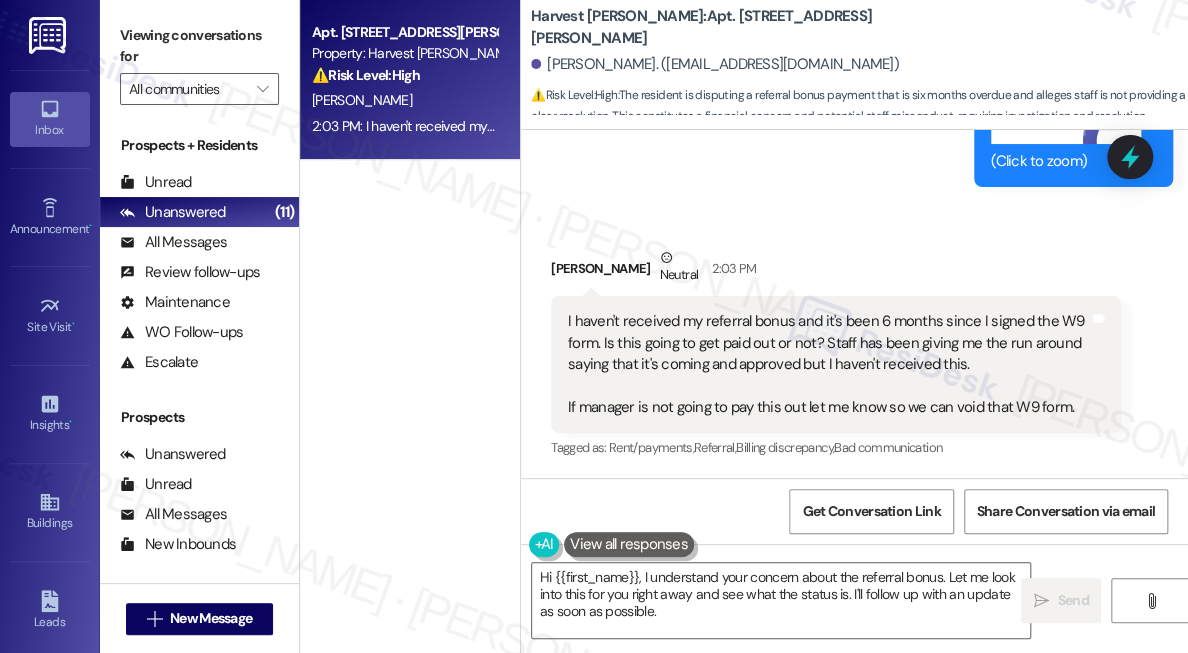 click on "[PERSON_NAME]   Neutral 2:03 PM" at bounding box center [836, 271] 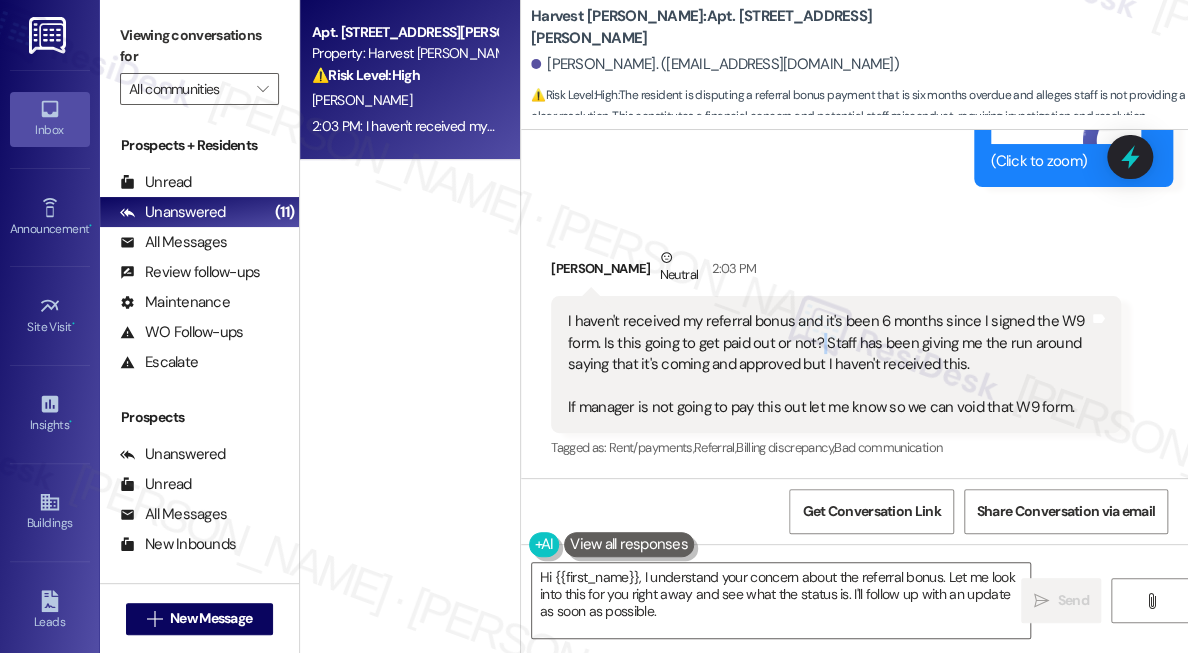 click on "I haven't received my referral bonus and it's been 6 months since I signed the W9 form. Is this going to get paid out or not? Staff has been giving me the run around saying that it's coming and approved but I haven't received this.
If manager is not going to pay this out let me know so we can void that W9 form." at bounding box center (828, 364) 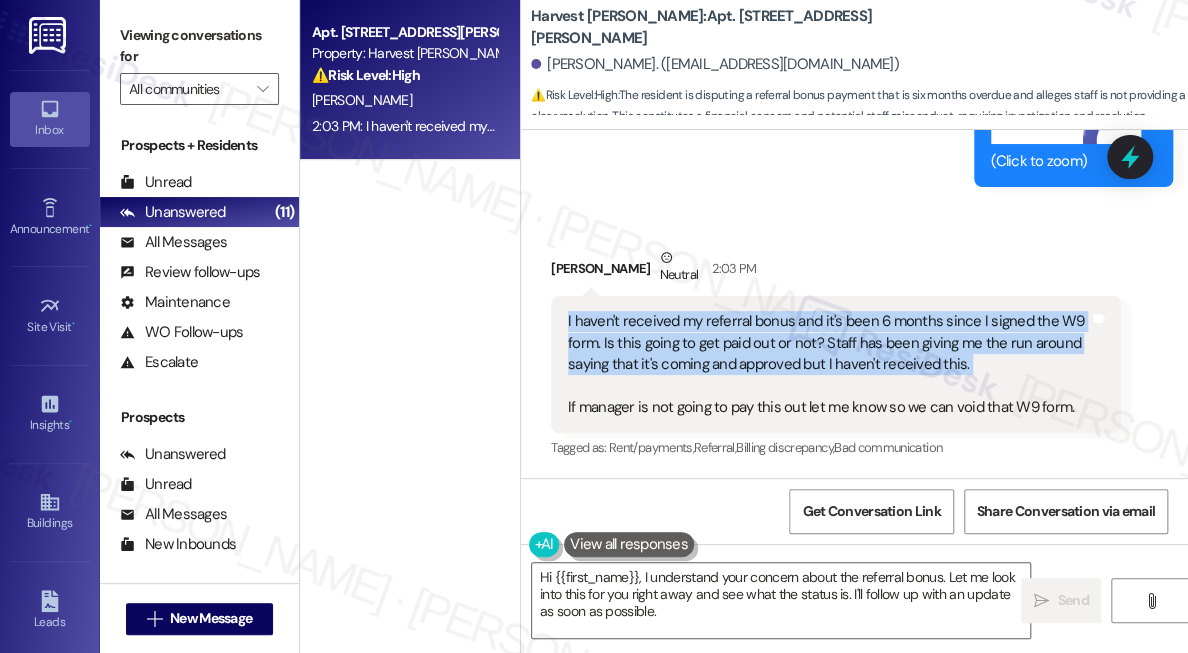 click on "I haven't received my referral bonus and it's been 6 months since I signed the W9 form. Is this going to get paid out or not? Staff has been giving me the run around saying that it's coming and approved but I haven't received this.
If manager is not going to pay this out let me know so we can void that W9 form." at bounding box center [828, 364] 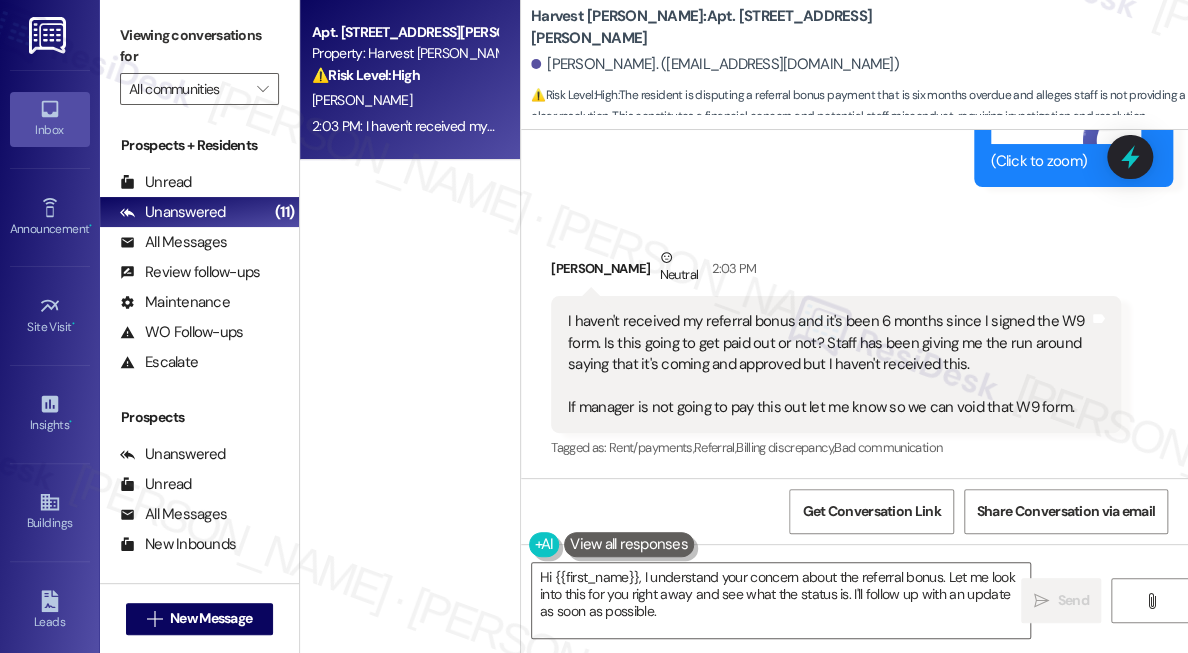 click on "I haven't received my referral bonus and it's been 6 months since I signed the W9 form. Is this going to get paid out or not? Staff has been giving me the run around saying that it's coming and approved but I haven't received this.
If manager is not going to pay this out let me know so we can void that W9 form." at bounding box center [828, 364] 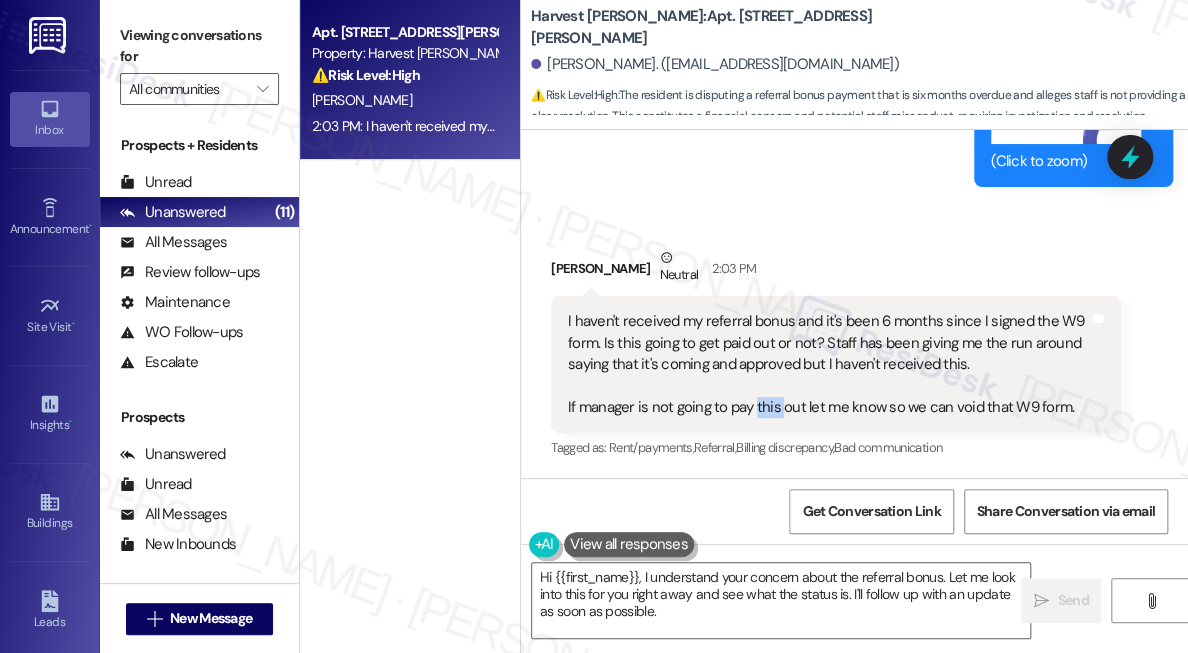 click on "I haven't received my referral bonus and it's been 6 months since I signed the W9 form. Is this going to get paid out or not? Staff has been giving me the run around saying that it's coming and approved but I haven't received this.
If manager is not going to pay this out let me know so we can void that W9 form." at bounding box center [828, 364] 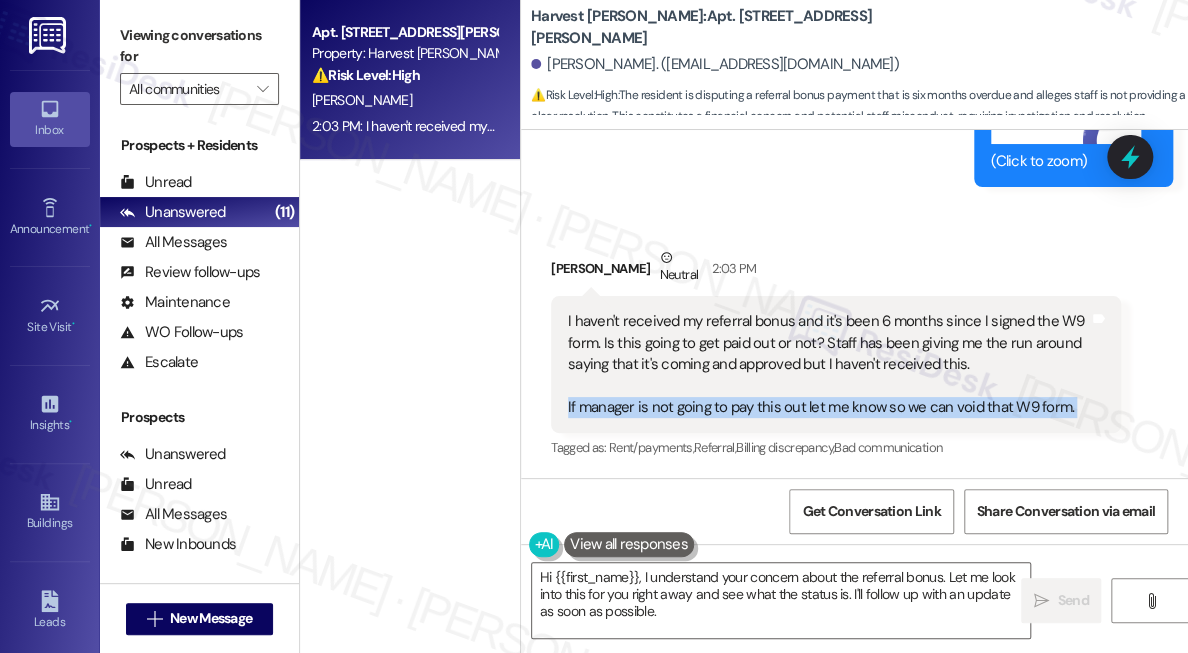 click on "I haven't received my referral bonus and it's been 6 months since I signed the W9 form. Is this going to get paid out or not? Staff has been giving me the run around saying that it's coming and approved but I haven't received this.
If manager is not going to pay this out let me know so we can void that W9 form." at bounding box center [828, 364] 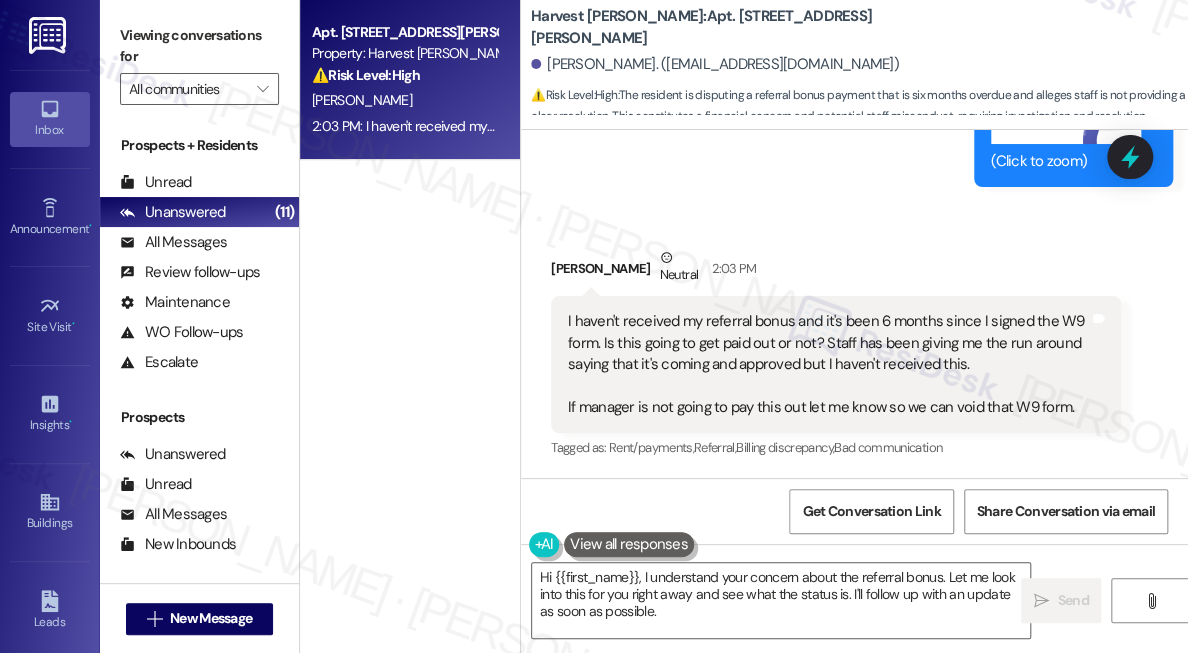 click on "I haven't received my referral bonus and it's been 6 months since I signed the W9 form. Is this going to get paid out or not? Staff has been giving me the run around saying that it's coming and approved but I haven't received this.
If manager is not going to pay this out let me know so we can void that W9 form." at bounding box center (828, 364) 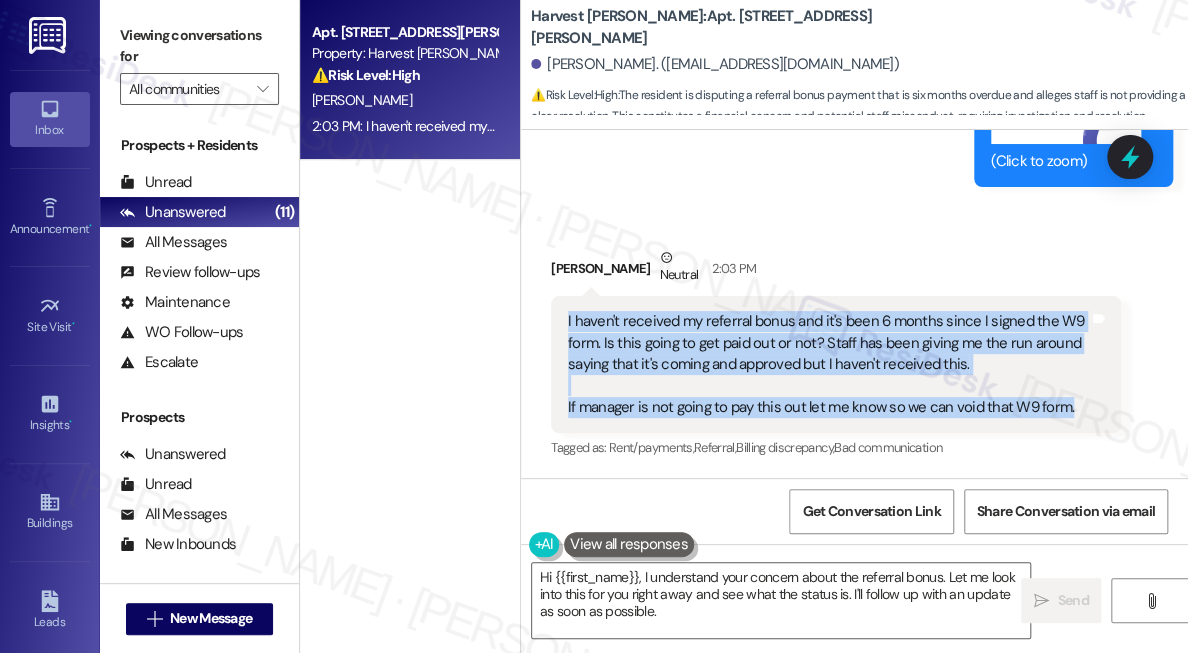 drag, startPoint x: 1074, startPoint y: 403, endPoint x: 560, endPoint y: 325, distance: 519.8846 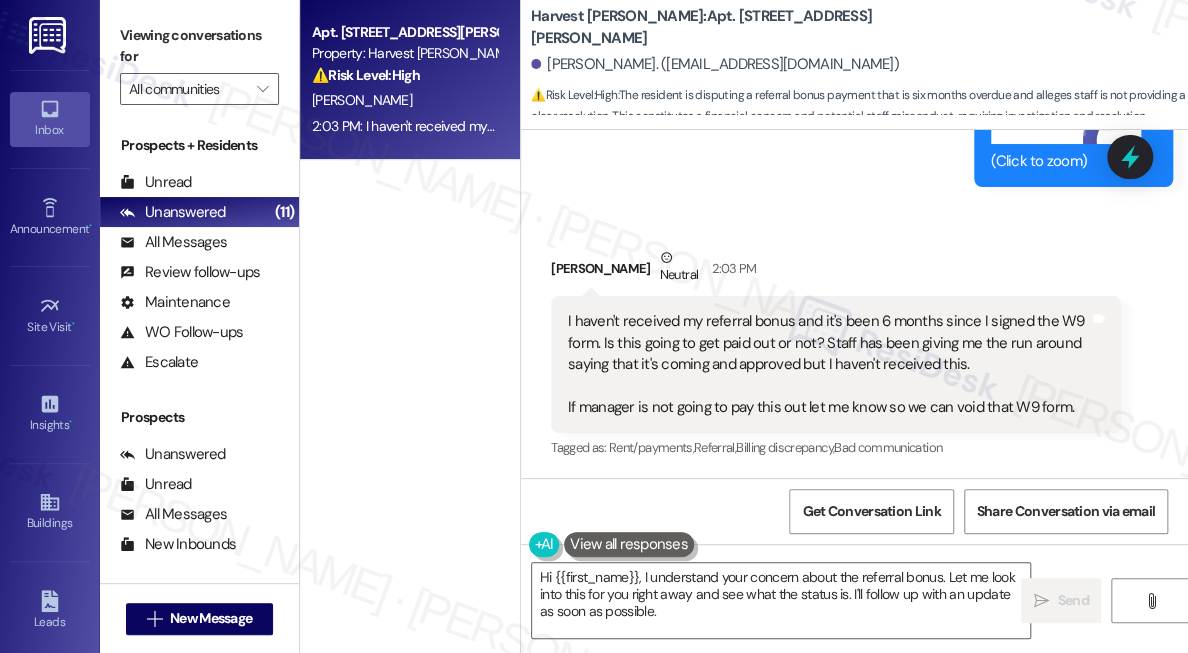 click on "Sent via SMS [PERSON_NAME]   (ResiDesk) [DATE] 1:18 PM Hi [PERSON_NAME], I understand you're missing your referral bonus. Were you ever contacted by the office regarding the status of your referral bonus? Tags and notes Tagged as:   Referral ,  Click to highlight conversations about Referral Additional charges Click to highlight conversations about Additional charges Announcement, sent via SMS [PERSON_NAME]   (ResiDesk) [DATE] 11:37 AM Hi [PERSON_NAME]!
Kick Off Summer + Celebrate Father’s Day!
Join us [DATE][DATE] 2:30 PM in front of the Leasing Office for a cool treat from our Hawaiian Shaved Ice Truck!
First come, first served—while supplies last!
We look forward to seeing you there! Tags and notes Tagged as:   Amenities Click to highlight conversations about Amenities Announcement, sent via SMS 11:37 AM [PERSON_NAME]   (ResiDesk) [DATE] 11:37 AM Announcement:
JPG  attachment   Download   (Click to zoom) Tags and notes Announcement, sent via SMS [PERSON_NAME]   (ResiDesk) [DATE] 3:45 PM" at bounding box center [854, -552] 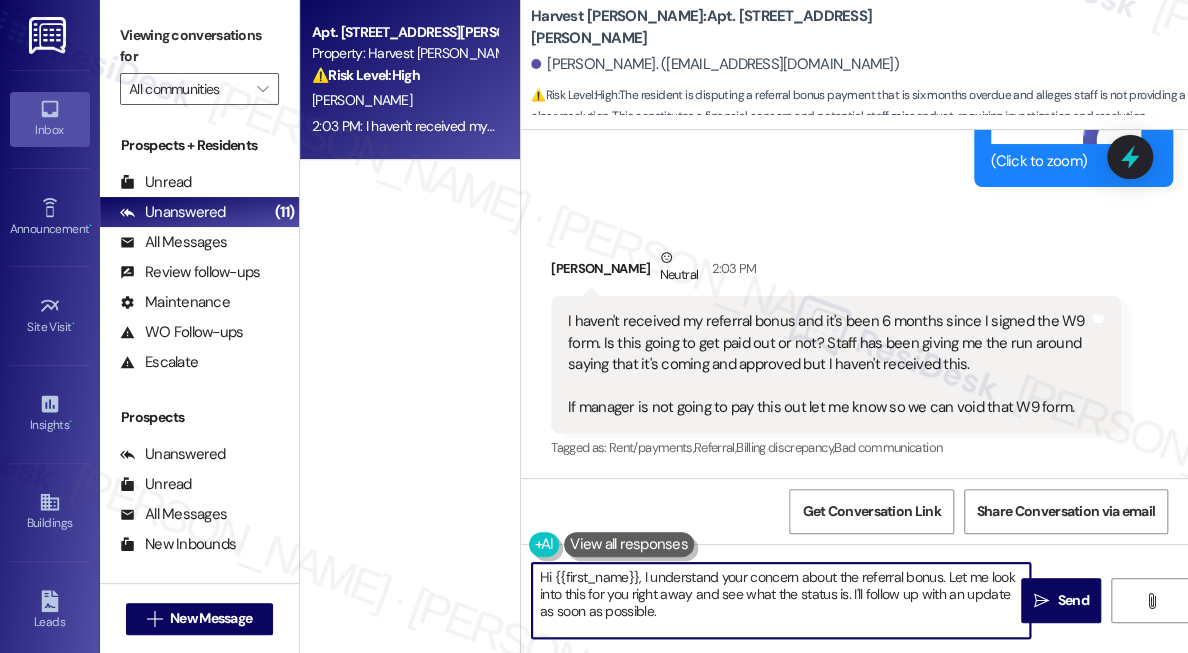 click on "Hi {{first_name}}, I understand your concern about the referral bonus. Let me look into this for you right away and see what the status is. I'll follow up with an update as soon as possible." at bounding box center (781, 600) 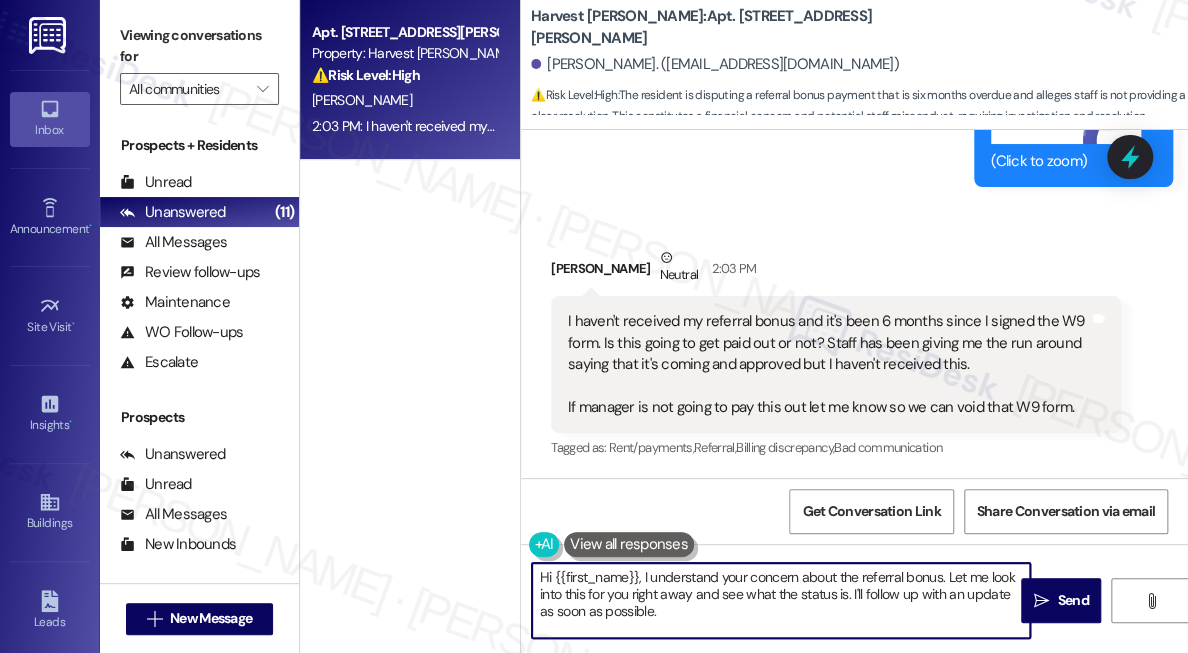 drag, startPoint x: 987, startPoint y: 572, endPoint x: 685, endPoint y: 592, distance: 302.66153 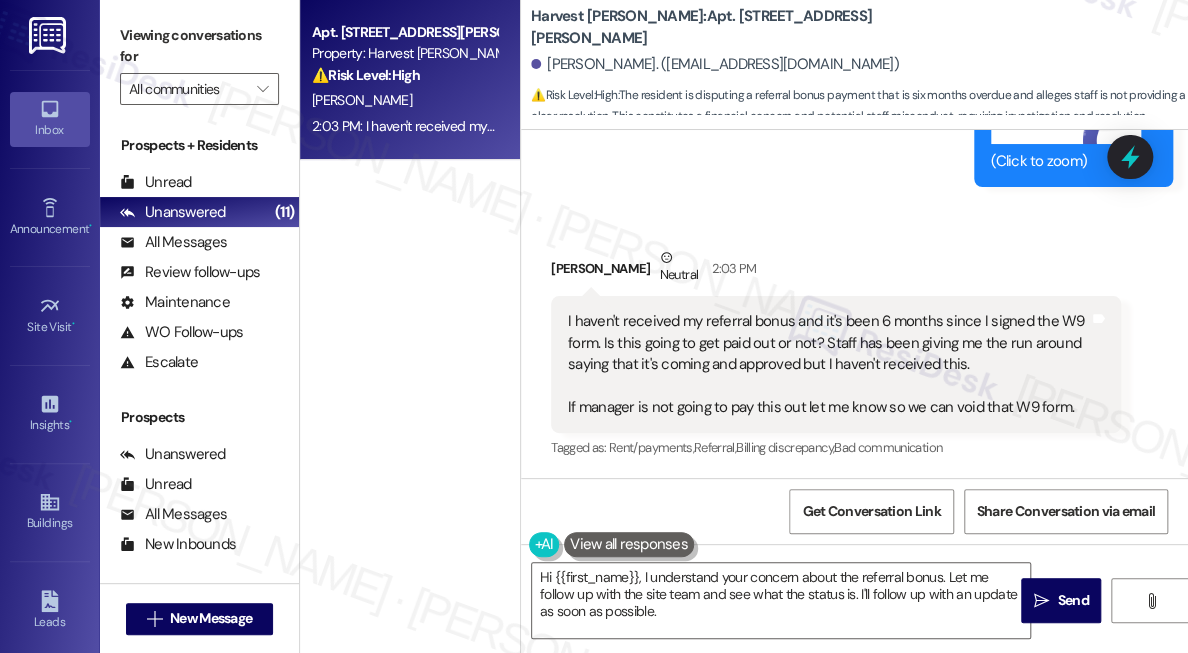 click on "Received via SMS [PERSON_NAME]   Neutral 2:03 PM I haven't received my referral bonus and it's been 6 months since I signed the W9 form. Is this going to get paid out or not? Staff has been giving me the run around saying that it's coming and approved but I haven't received this.
If manager is not going to pay this out let me know so we can void that W9 form.  Tags and notes Tagged as:   Rent/payments ,  Click to highlight conversations about Rent/payments Referral ,  Click to highlight conversations about Referral Billing discrepancy ,  Click to highlight conversations about Billing discrepancy Bad communication Click to highlight conversations about Bad communication" at bounding box center [836, 354] 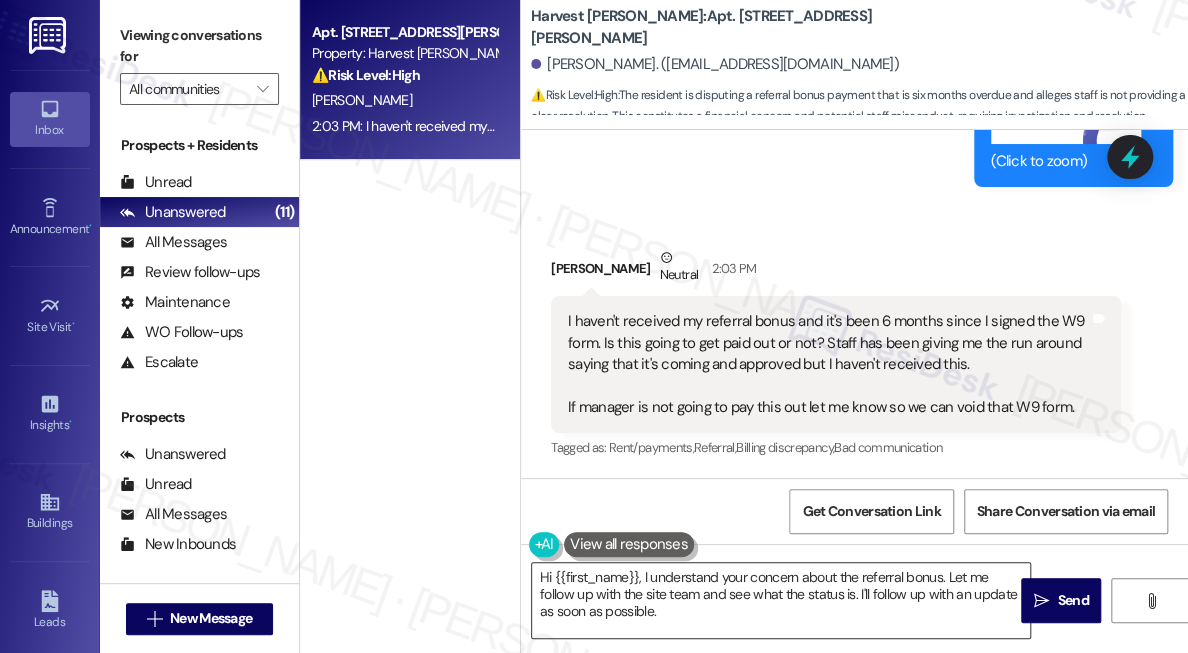 click on "Hi {{first_name}}, I understand your concern about the referral bonus. Let me follow up with the site team and see what the status is. I'll follow up with an update as soon as possible." at bounding box center (781, 600) 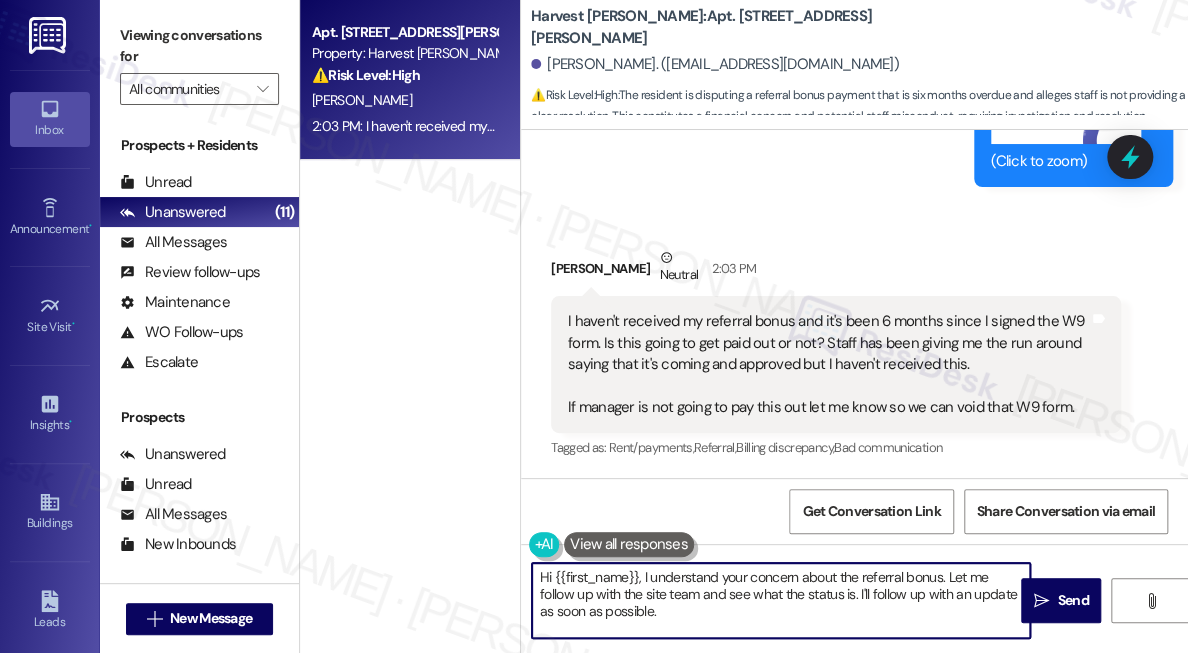 click on "Hi {{first_name}}, I understand your concern about the referral bonus. Let me follow up with the site team and see what the status is. I'll follow up with an update as soon as possible." at bounding box center [781, 600] 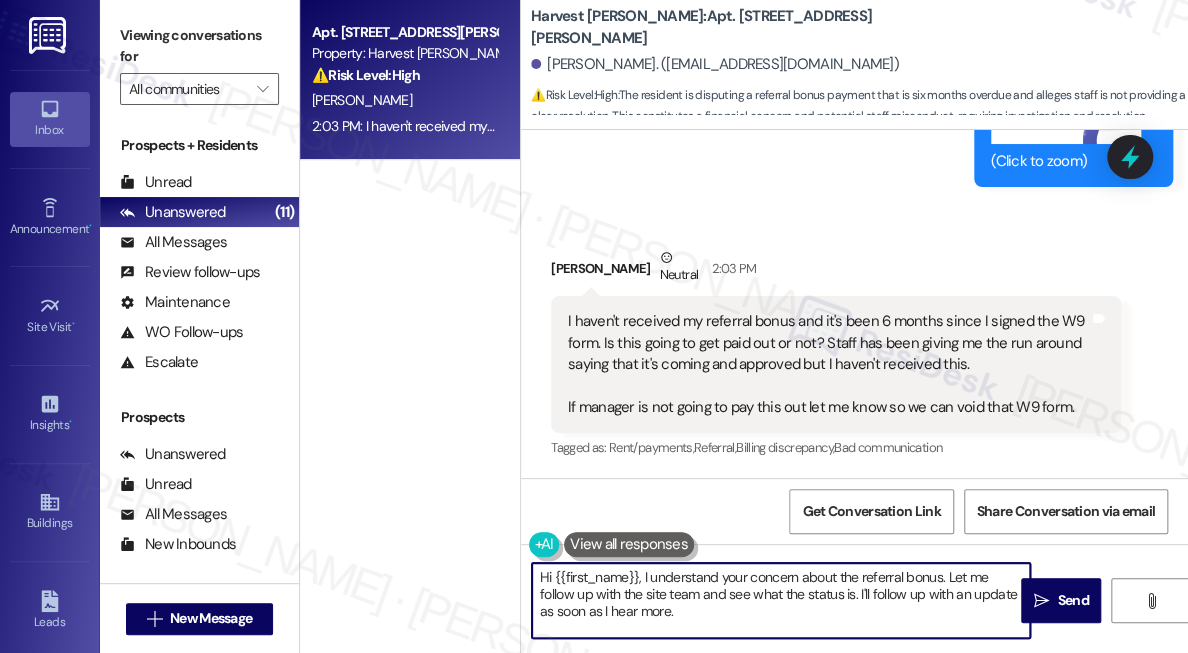 drag, startPoint x: 870, startPoint y: 594, endPoint x: 950, endPoint y: 598, distance: 80.09994 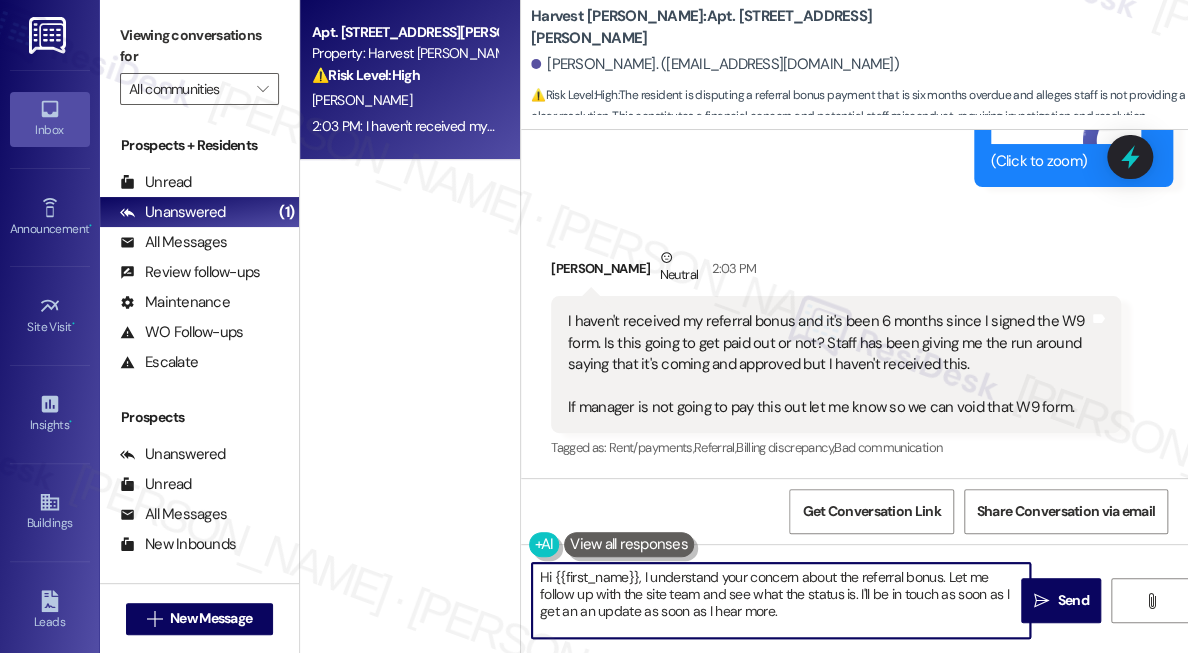click on "Hi {{first_name}}, I understand your concern about the referral bonus. Let me follow up with the site team and see what the status is. I'll be in touch as soon as I get an an update as soon as I hear more." at bounding box center [781, 600] 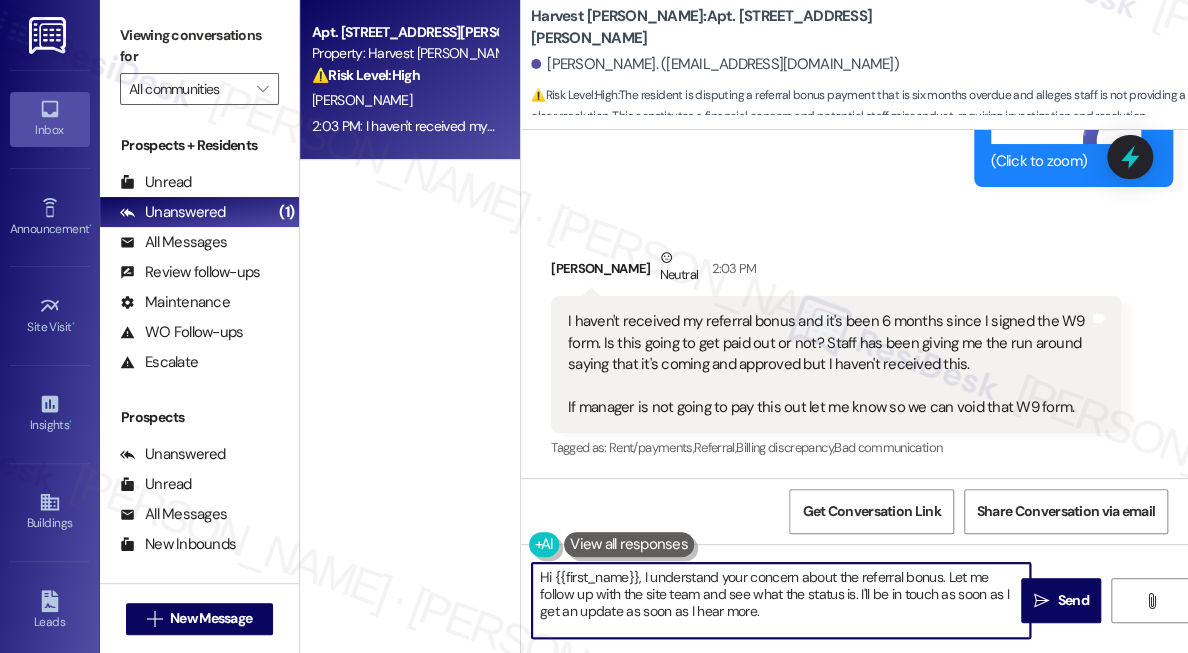 drag, startPoint x: 619, startPoint y: 611, endPoint x: 802, endPoint y: 611, distance: 183 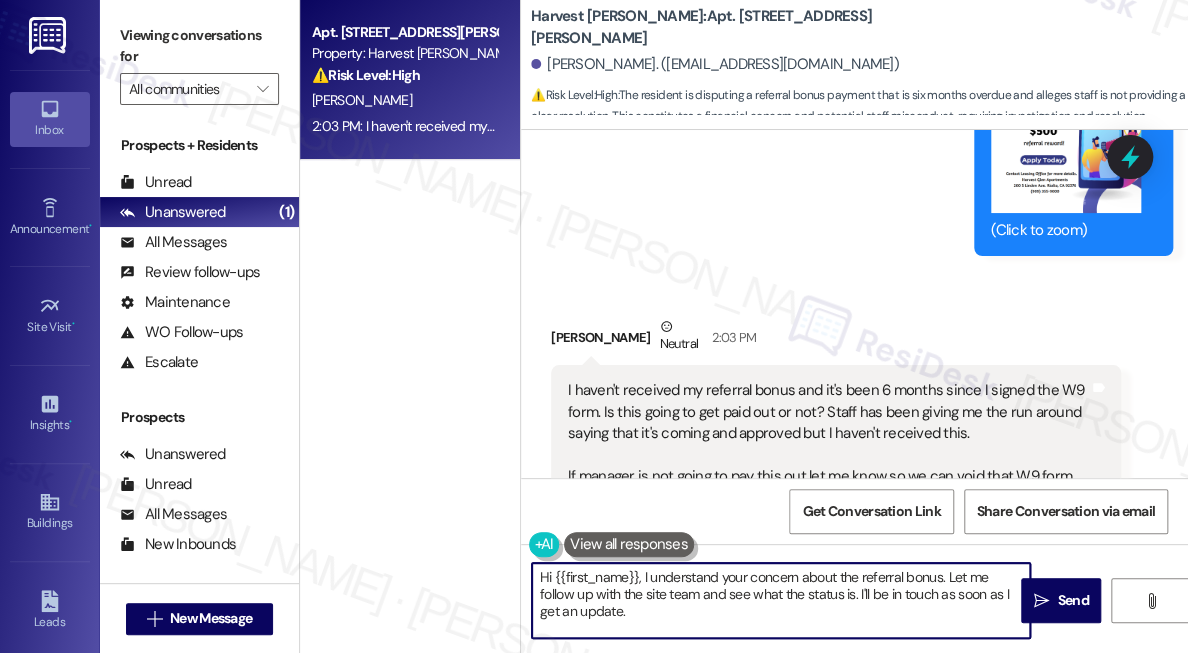 scroll, scrollTop: 4871, scrollLeft: 0, axis: vertical 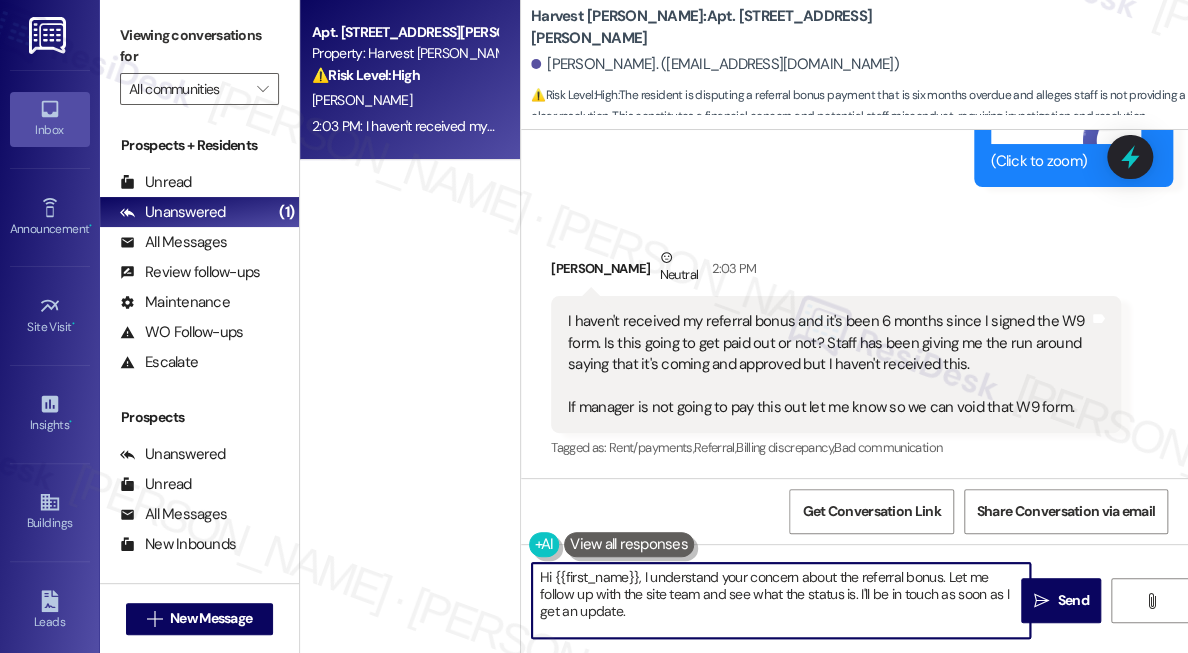 click on "Hi {{first_name}}, I understand your concern about the referral bonus. Let me follow up with the site team and see what the status is. I'll be in touch as soon as I get an update." at bounding box center [781, 600] 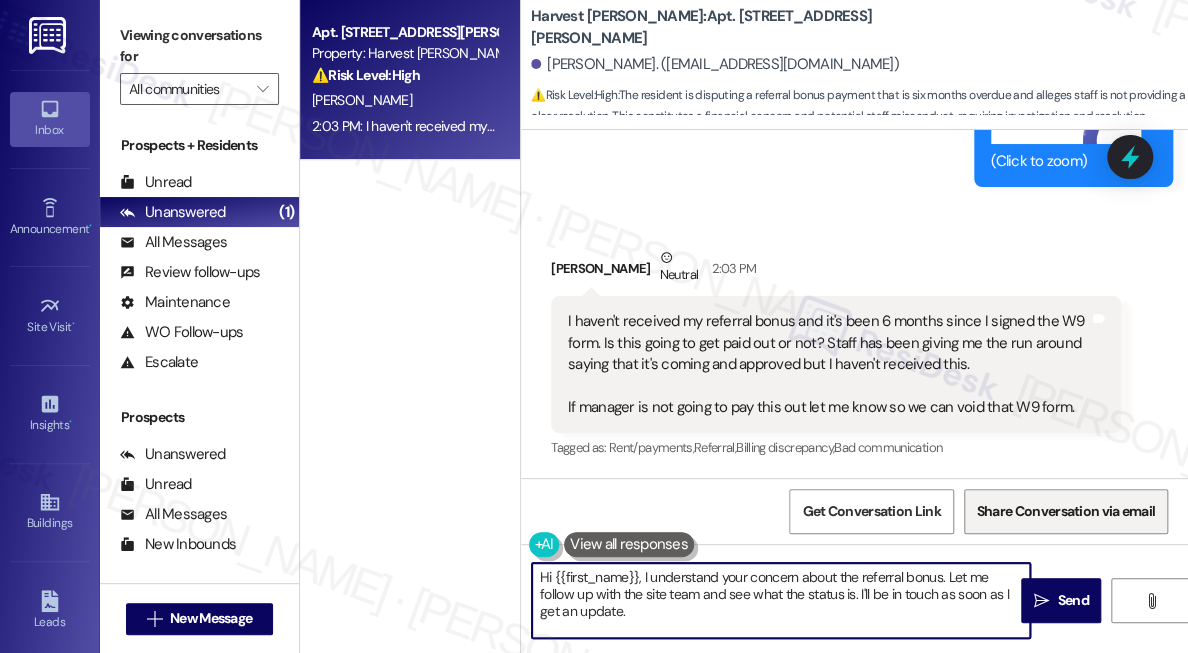 type on "Hi {{first_name}}, I understand your concern about the referral bonus. Let me follow up with the site team and see what the status is. I'll be in touch as soon as I get an update." 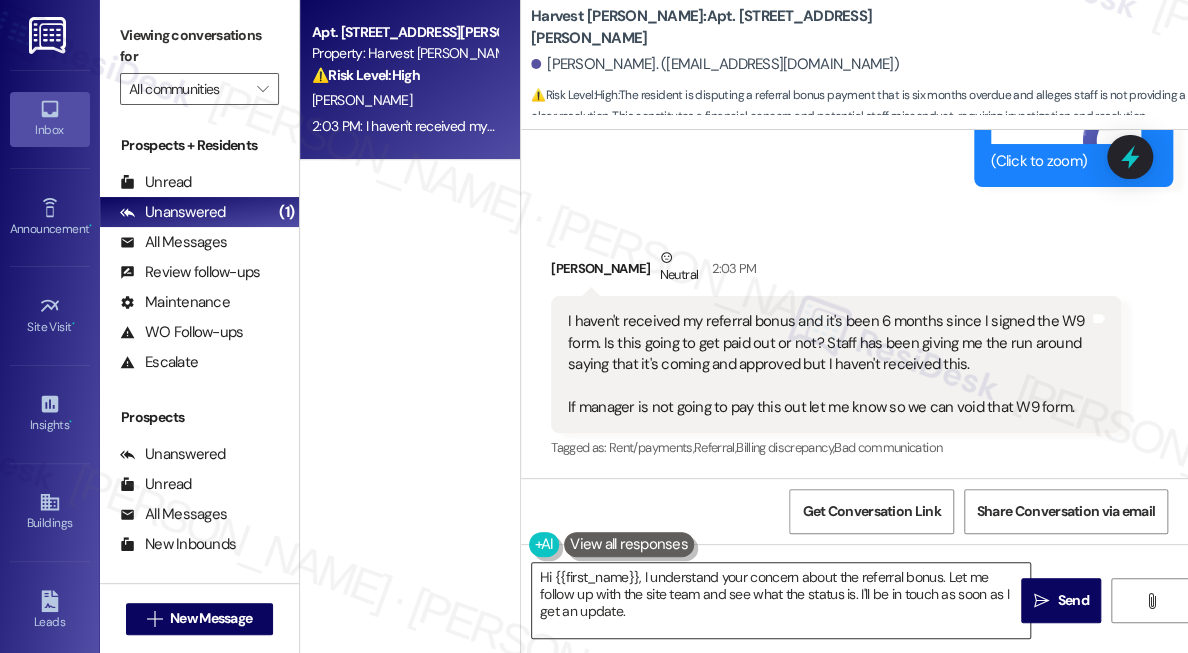 click on "Hi {{first_name}}, I understand your concern about the referral bonus. Let me follow up with the site team and see what the status is. I'll be in touch as soon as I get an update." at bounding box center (781, 600) 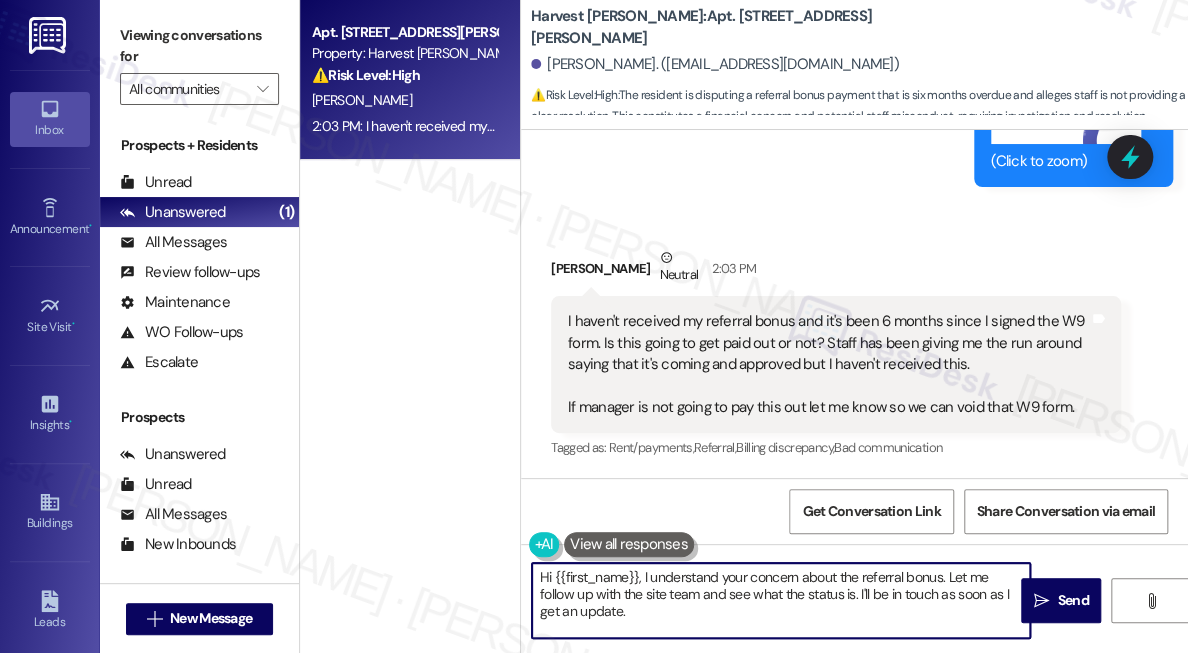 click on "Hi {{first_name}}, I understand your concern about the referral bonus. Let me follow up with the site team and see what the status is. I'll be in touch as soon as I get an update." at bounding box center (781, 600) 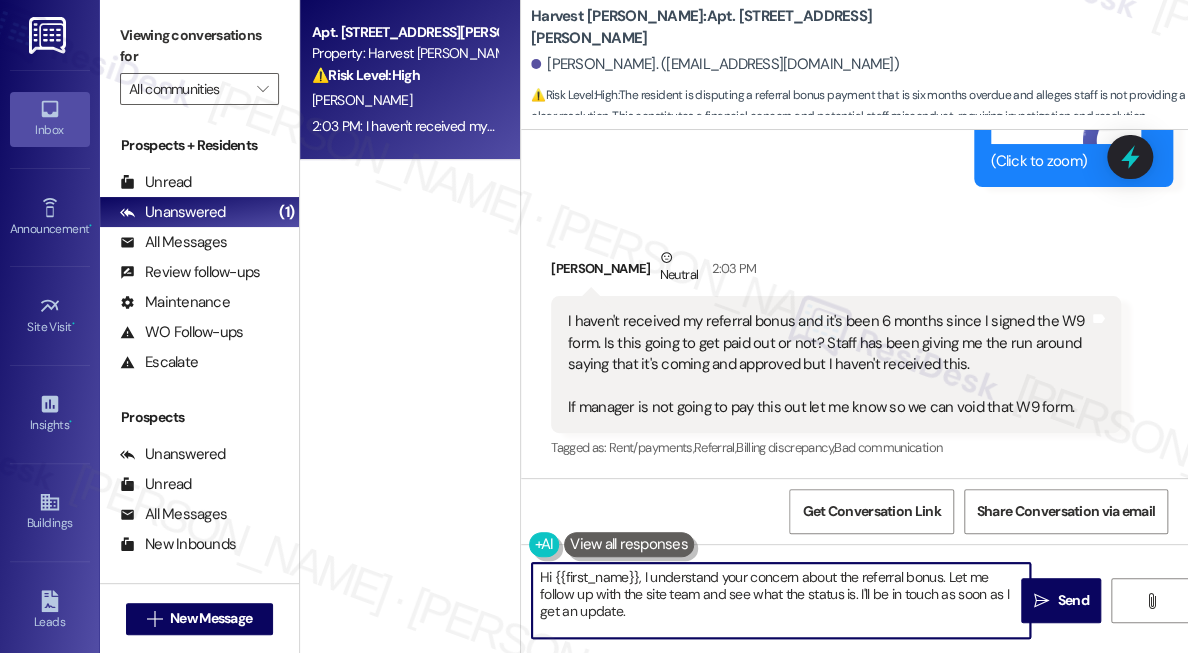 click on "I haven't received my referral bonus and it's been 6 months since I signed the W9 form. Is this going to get paid out or not? Staff has been giving me the run around saying that it's coming and approved but I haven't received this.
If manager is not going to pay this out let me know so we can void that W9 form." at bounding box center (828, 364) 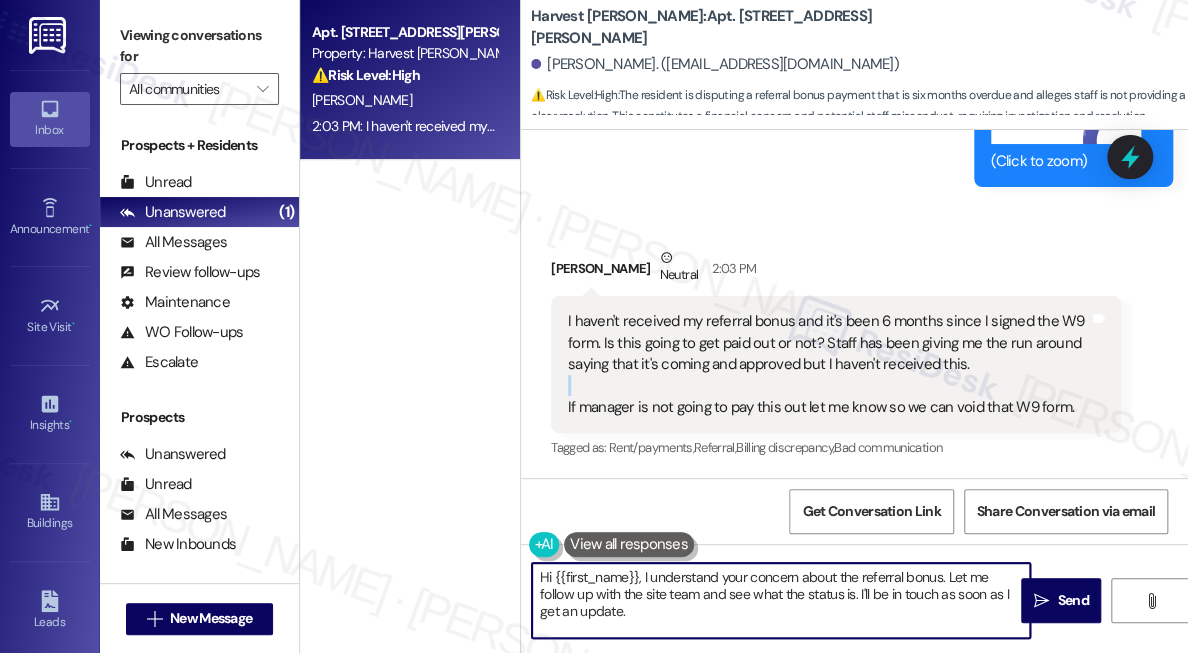 click on "I haven't received my referral bonus and it's been 6 months since I signed the W9 form. Is this going to get paid out or not? Staff has been giving me the run around saying that it's coming and approved but I haven't received this.
If manager is not going to pay this out let me know so we can void that W9 form." at bounding box center (828, 364) 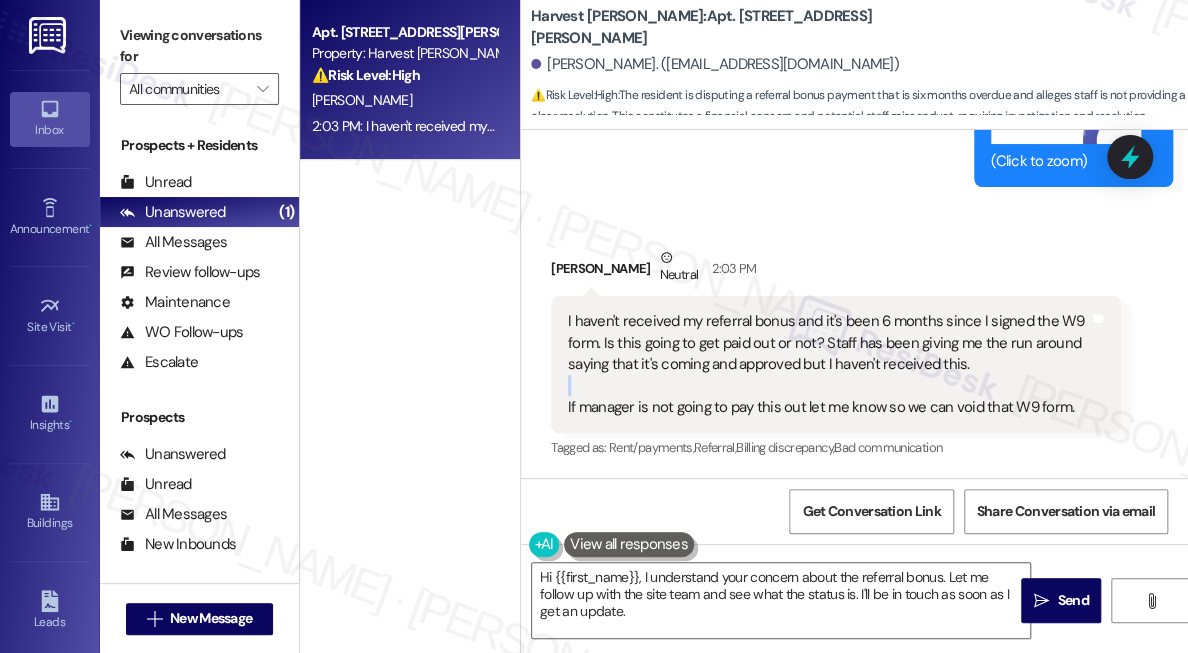 click on "I haven't received my referral bonus and it's been 6 months since I signed the W9 form. Is this going to get paid out or not? Staff has been giving me the run around saying that it's coming and approved but I haven't received this.
If manager is not going to pay this out let me know so we can void that W9 form." at bounding box center (828, 364) 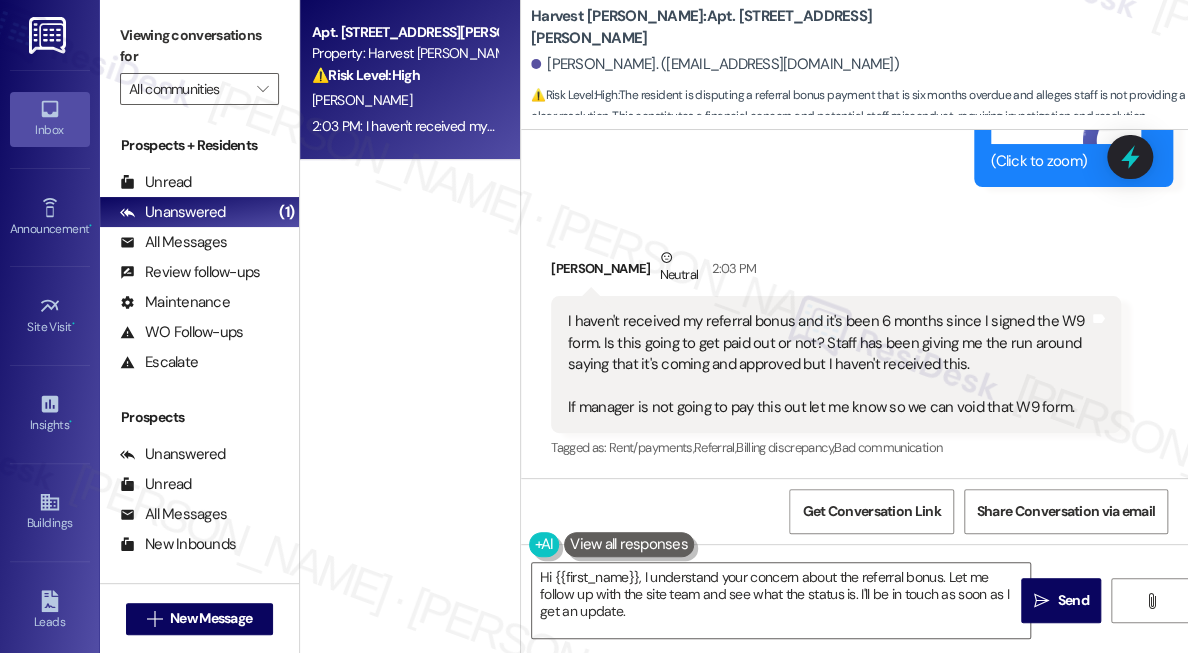 click on "I haven't received my referral bonus and it's been 6 months since I signed the W9 form. Is this going to get paid out or not? Staff has been giving me the run around saying that it's coming and approved but I haven't received this.
If manager is not going to pay this out let me know so we can void that W9 form." at bounding box center [828, 364] 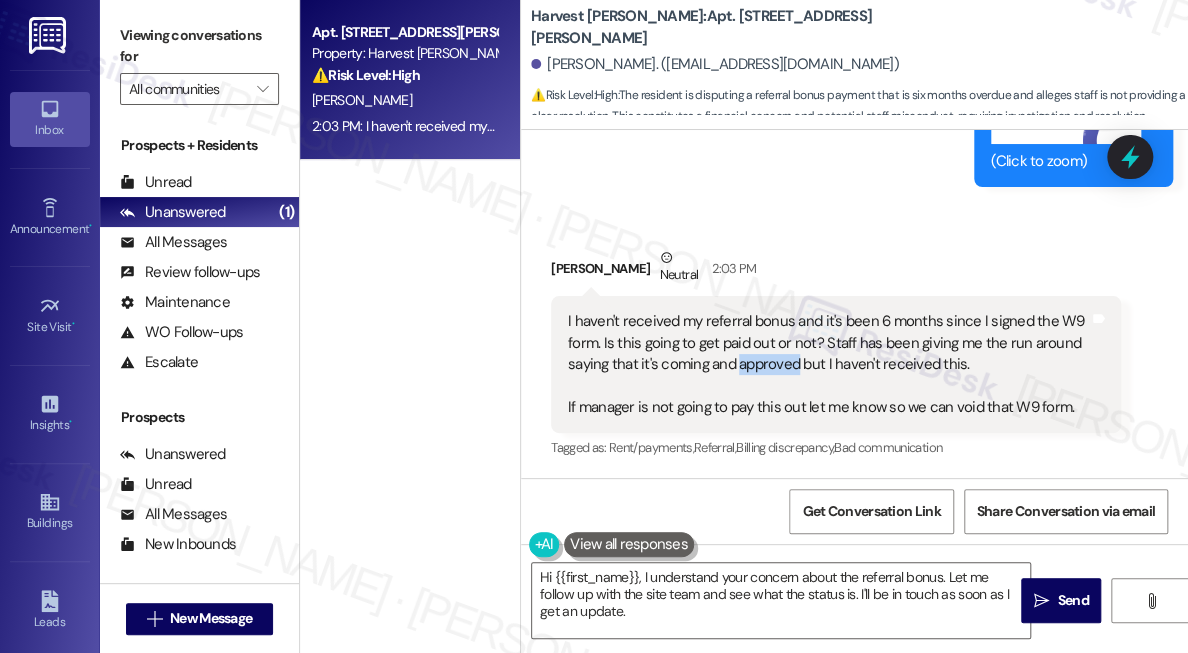 click on "I haven't received my referral bonus and it's been 6 months since I signed the W9 form. Is this going to get paid out or not? Staff has been giving me the run around saying that it's coming and approved but I haven't received this.
If manager is not going to pay this out let me know so we can void that W9 form." at bounding box center (828, 364) 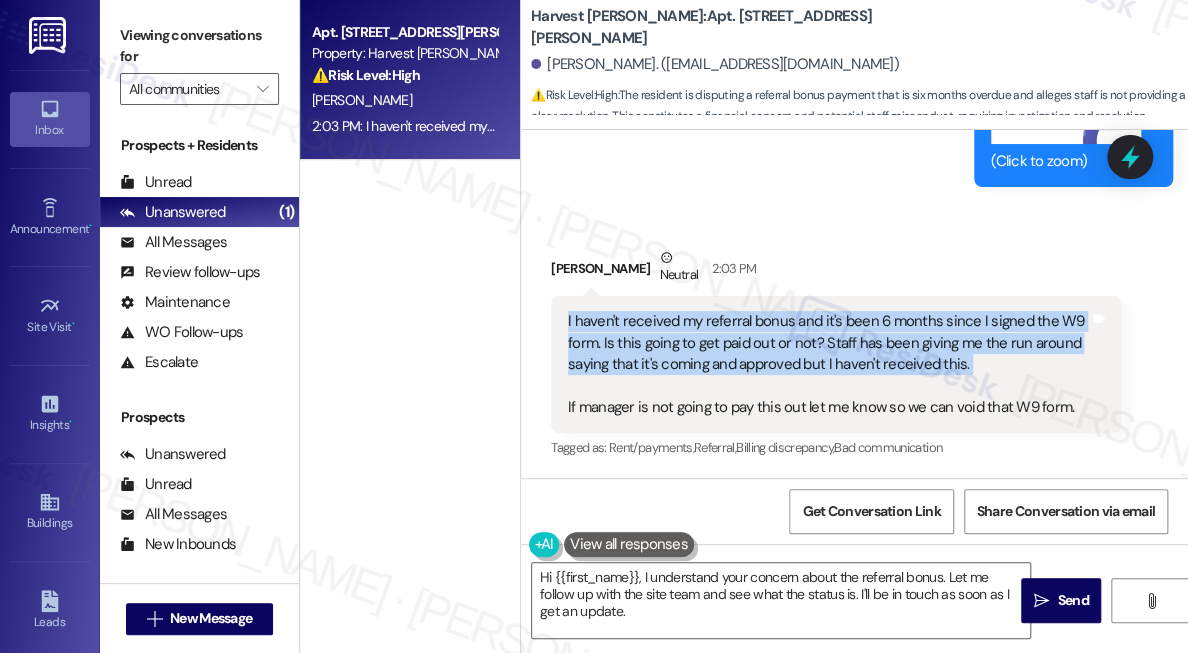 click on "I haven't received my referral bonus and it's been 6 months since I signed the W9 form. Is this going to get paid out or not? Staff has been giving me the run around saying that it's coming and approved but I haven't received this.
If manager is not going to pay this out let me know so we can void that W9 form." at bounding box center (828, 364) 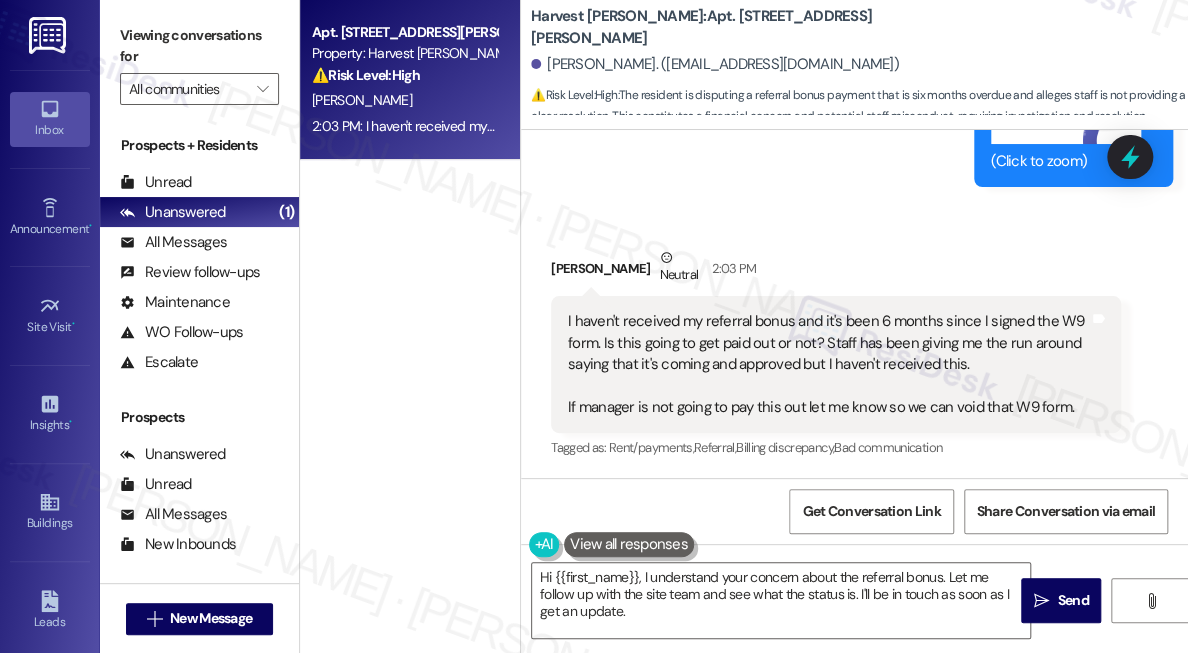 click on "Received via SMS [PERSON_NAME]   Neutral 2:03 PM I haven't received my referral bonus and it's been 6 months since I signed the W9 form. Is this going to get paid out or not? Staff has been giving me the run around saying that it's coming and approved but I haven't received this.
If manager is not going to pay this out let me know so we can void that W9 form.  Tags and notes Tagged as:   Rent/payments ,  Click to highlight conversations about Rent/payments Referral ,  Click to highlight conversations about Referral Billing discrepancy ,  Click to highlight conversations about Billing discrepancy Bad communication Click to highlight conversations about Bad communication" at bounding box center [836, 354] 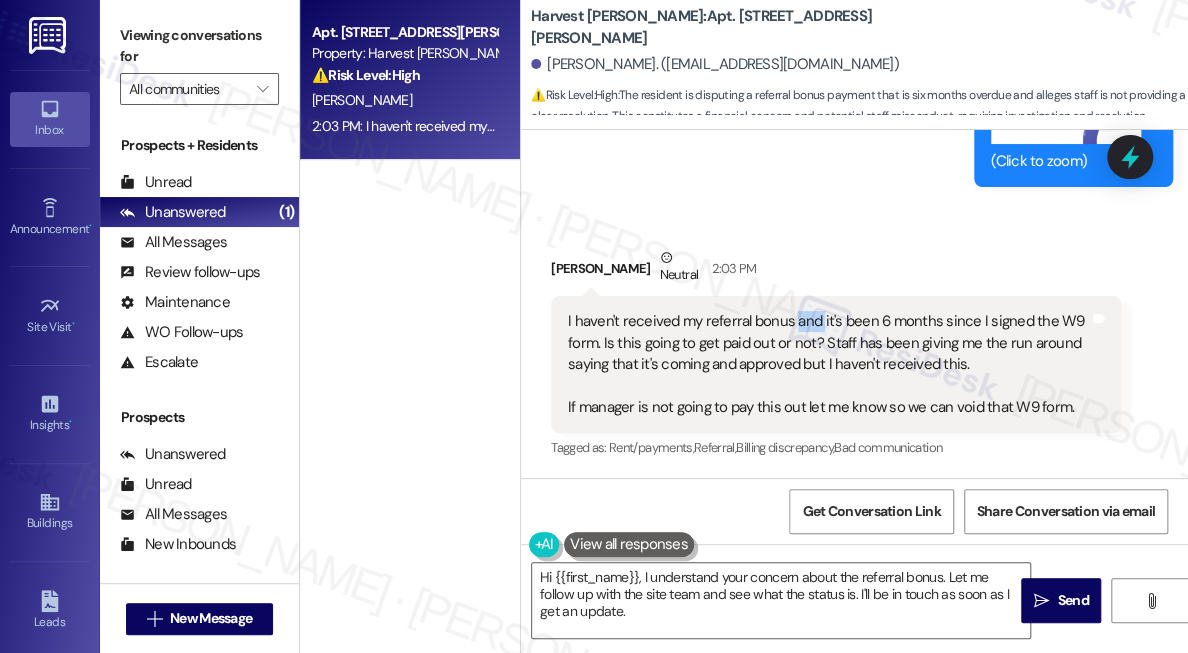 click on "I haven't received my referral bonus and it's been 6 months since I signed the W9 form. Is this going to get paid out or not? Staff has been giving me the run around saying that it's coming and approved but I haven't received this.
If manager is not going to pay this out let me know so we can void that W9 form." at bounding box center [828, 364] 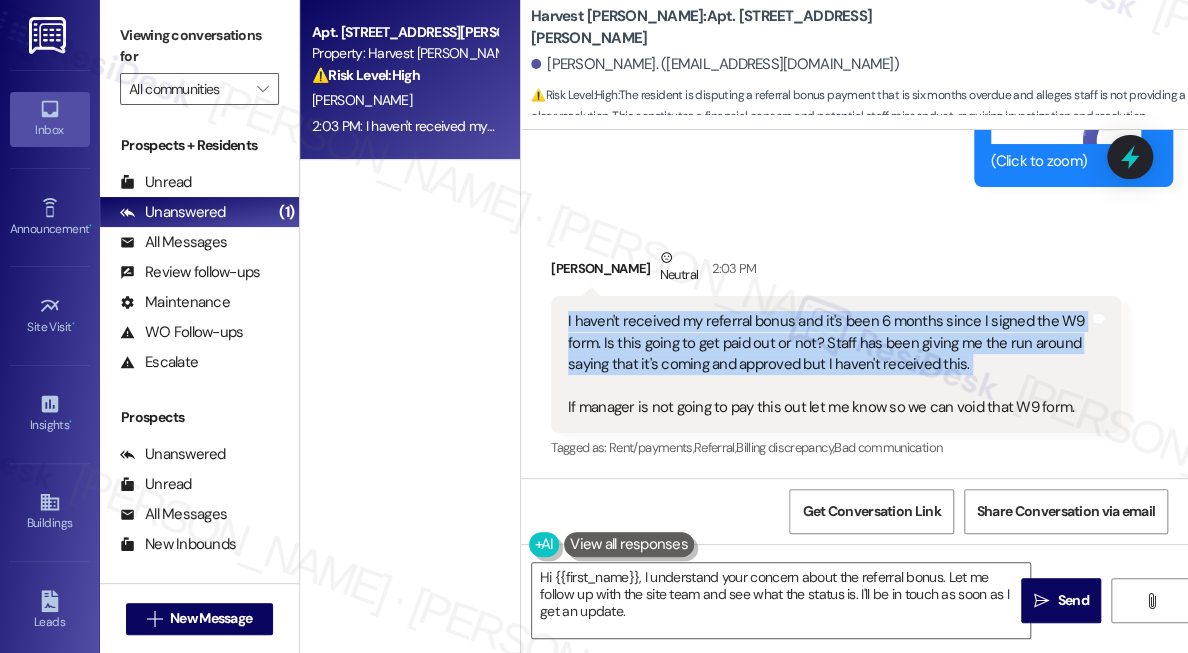 click on "I haven't received my referral bonus and it's been 6 months since I signed the W9 form. Is this going to get paid out or not? Staff has been giving me the run around saying that it's coming and approved but I haven't received this.
If manager is not going to pay this out let me know so we can void that W9 form." at bounding box center [828, 364] 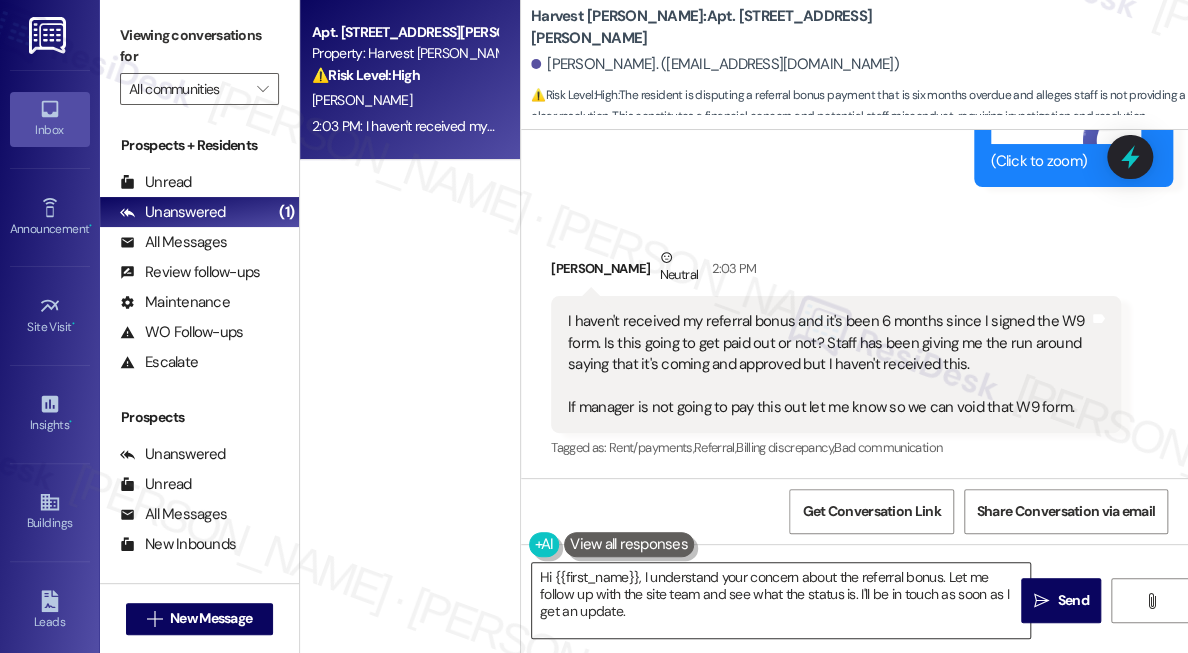 click on "Hi {{first_name}}, I understand your concern about the referral bonus. Let me follow up with the site team and see what the status is. I'll be in touch as soon as I get an update." at bounding box center (781, 600) 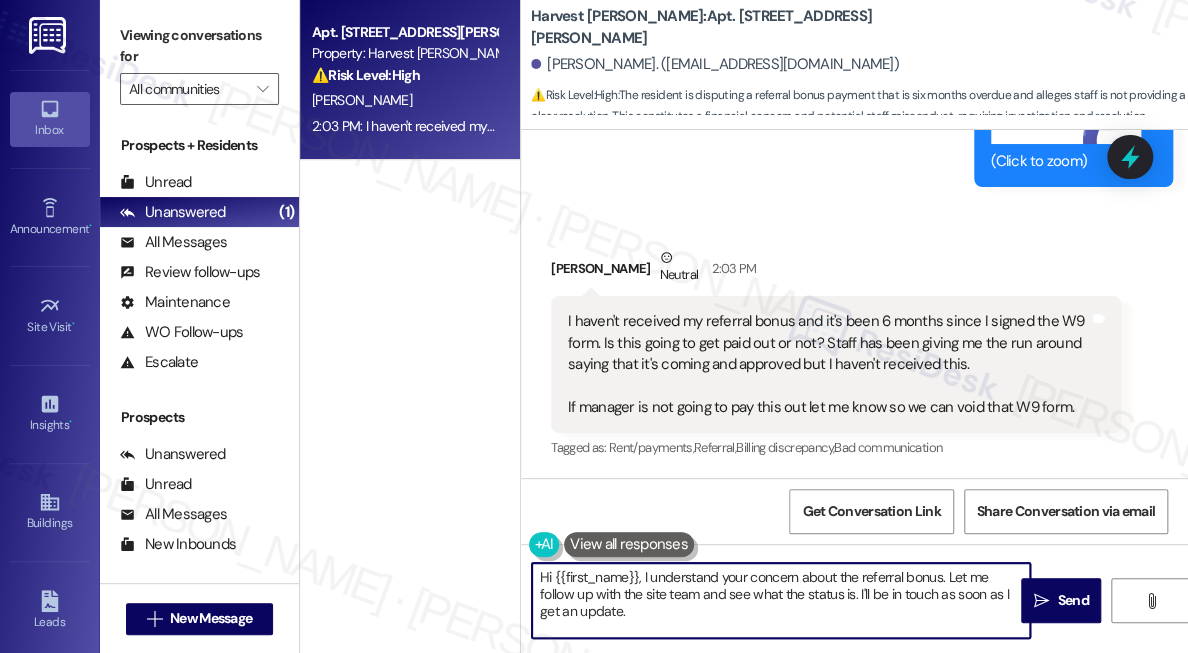 drag, startPoint x: 655, startPoint y: 574, endPoint x: 712, endPoint y: 610, distance: 67.41662 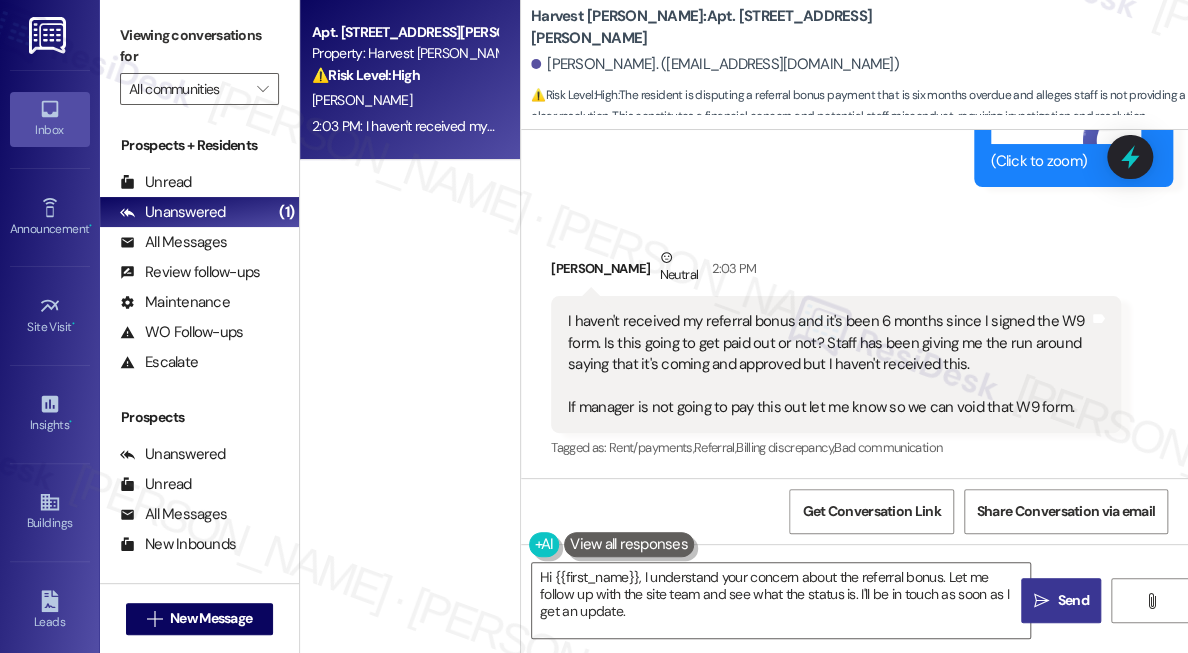 click on "" at bounding box center [1041, 601] 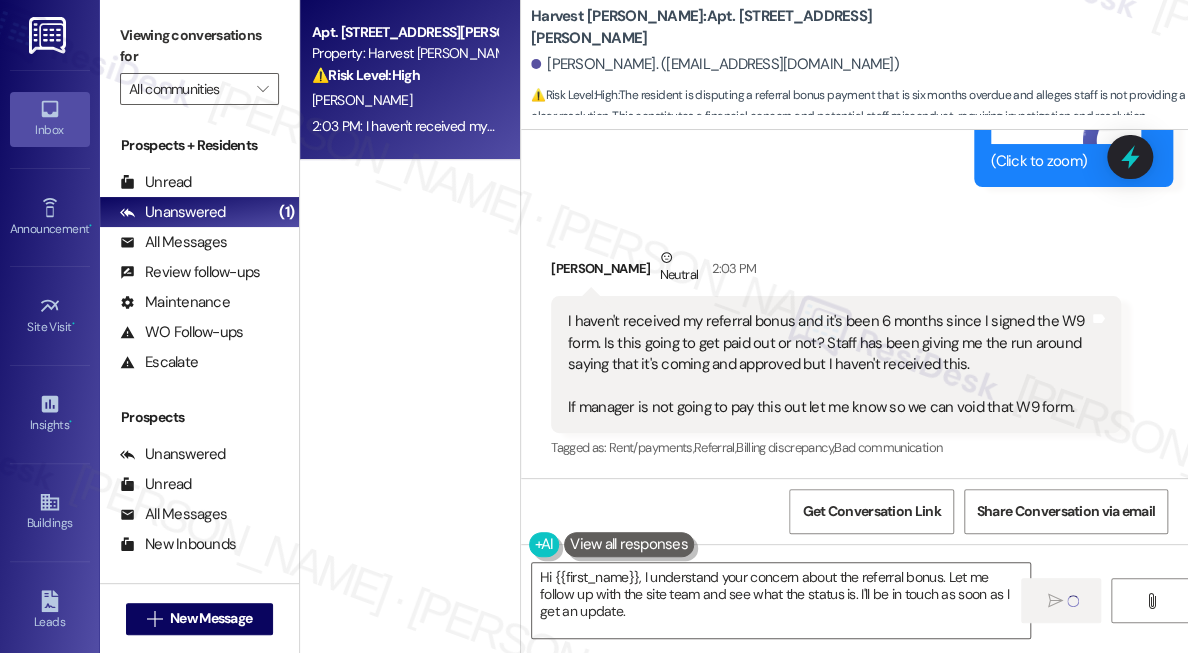 type 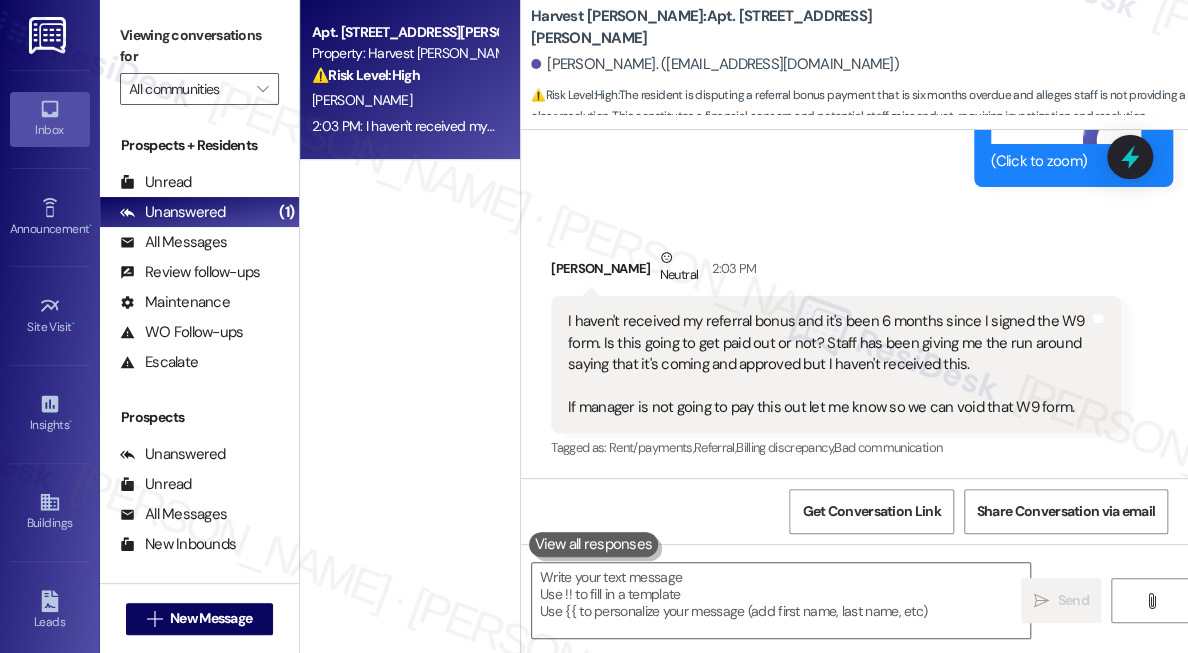 scroll, scrollTop: 4870, scrollLeft: 0, axis: vertical 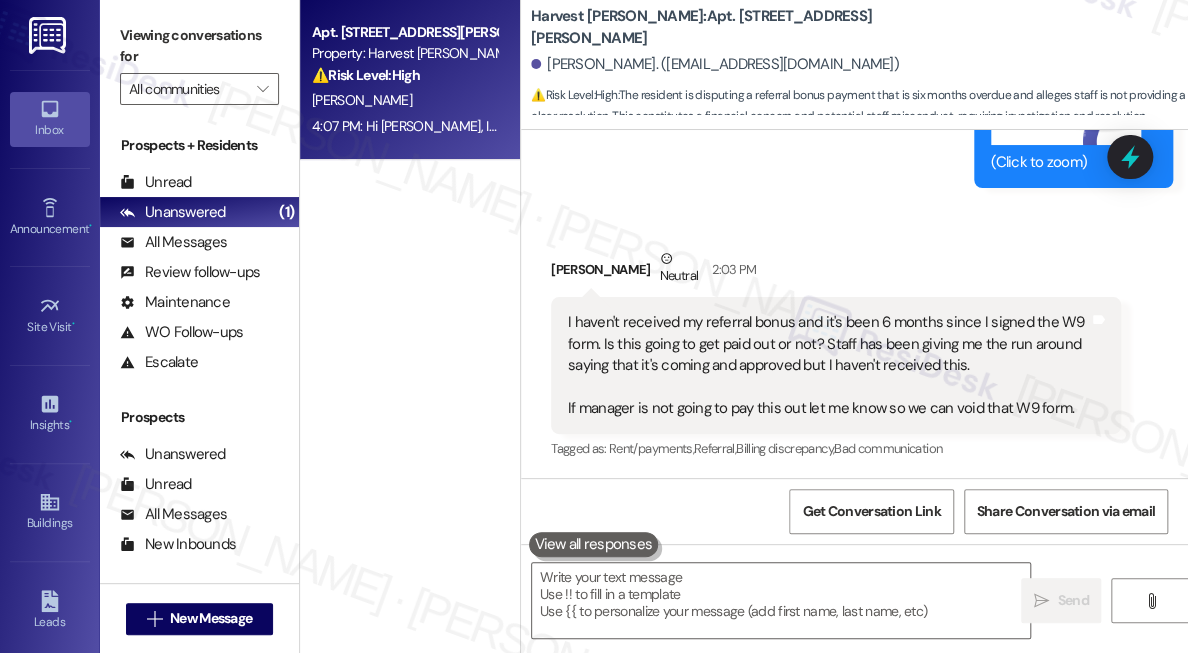 click on "[PERSON_NAME]   Neutral 2:03 PM" at bounding box center [836, 272] 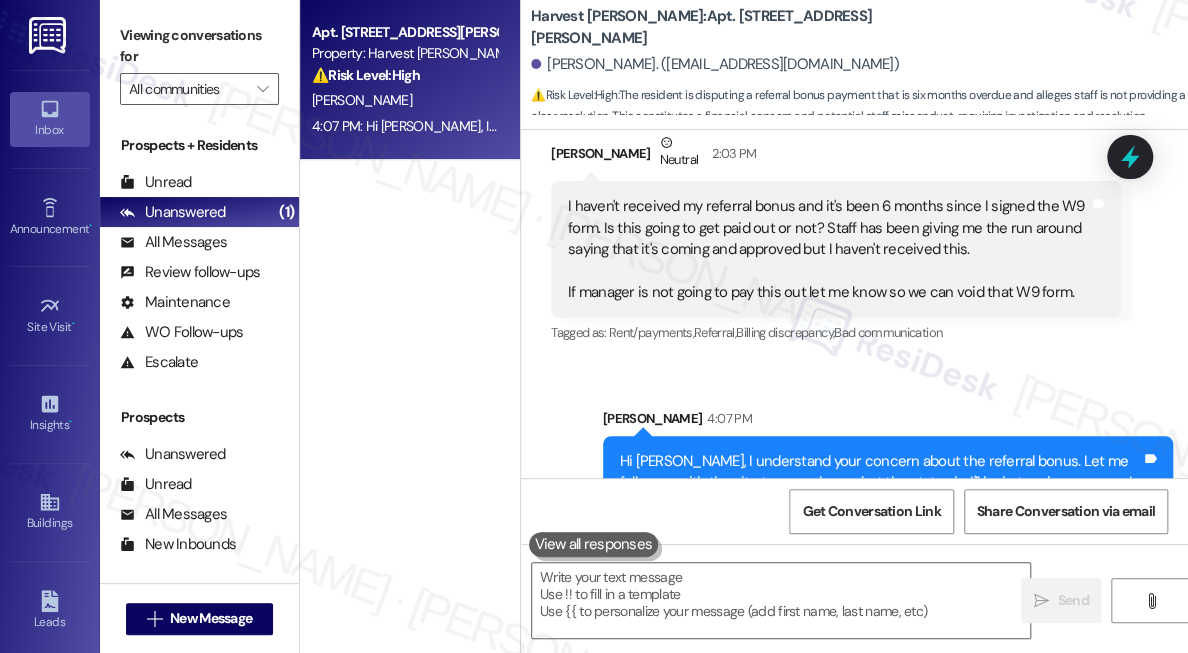 scroll, scrollTop: 5032, scrollLeft: 0, axis: vertical 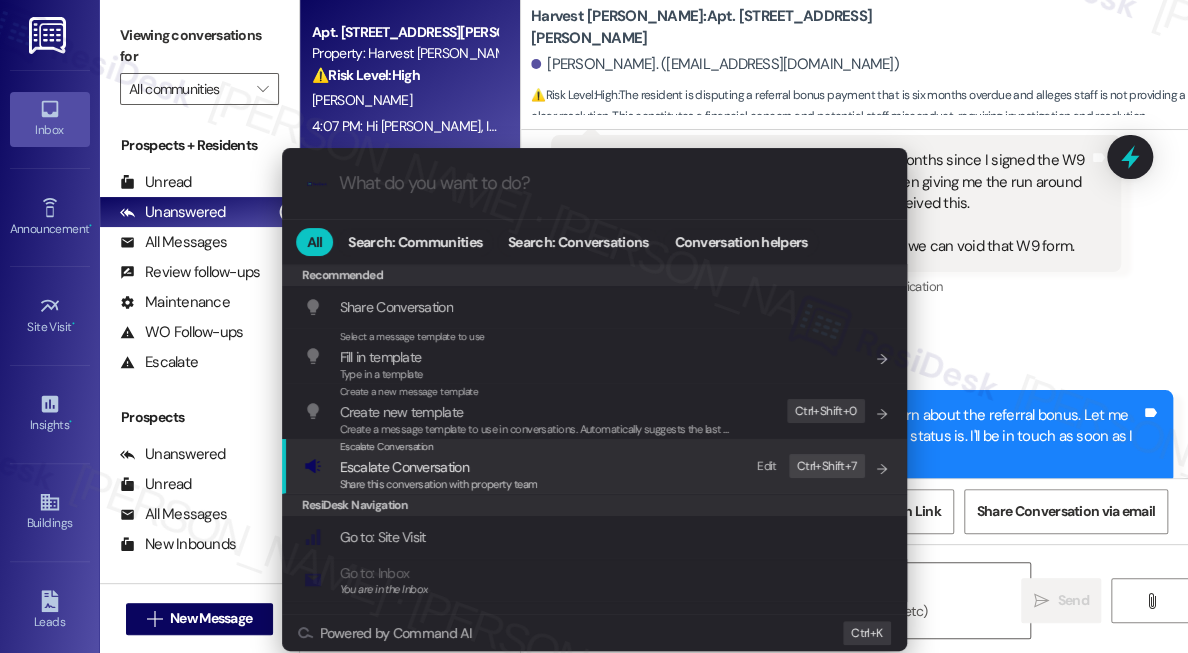 click on "Escalate Conversation" at bounding box center (439, 447) 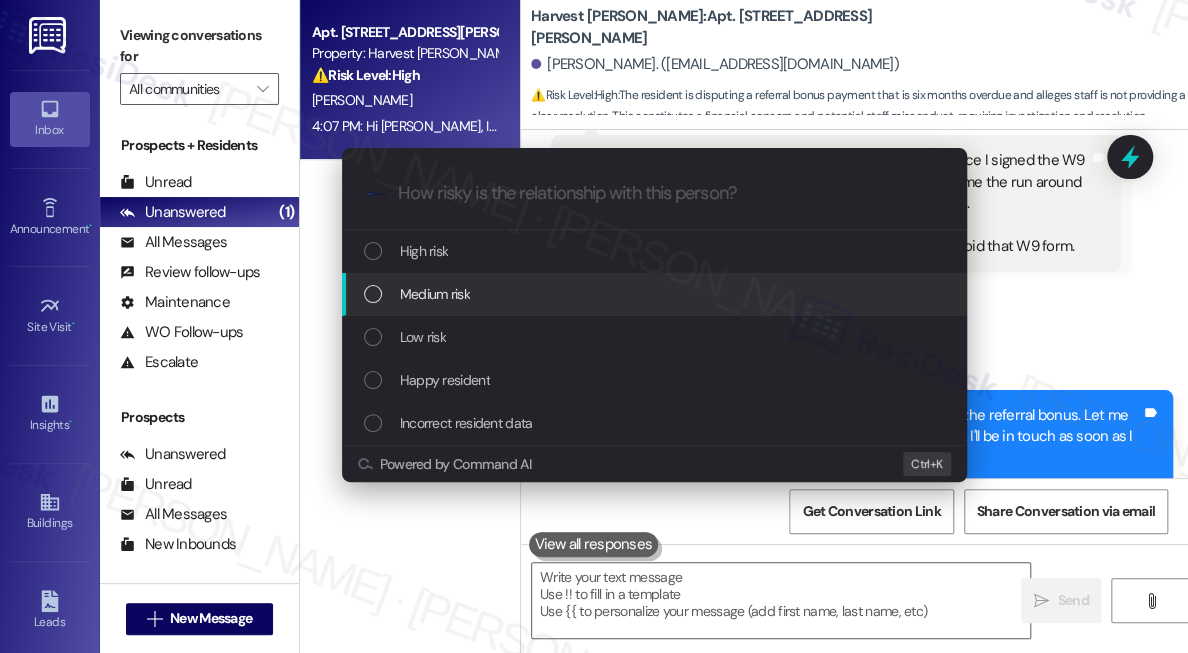 click on "Medium risk" at bounding box center (656, 294) 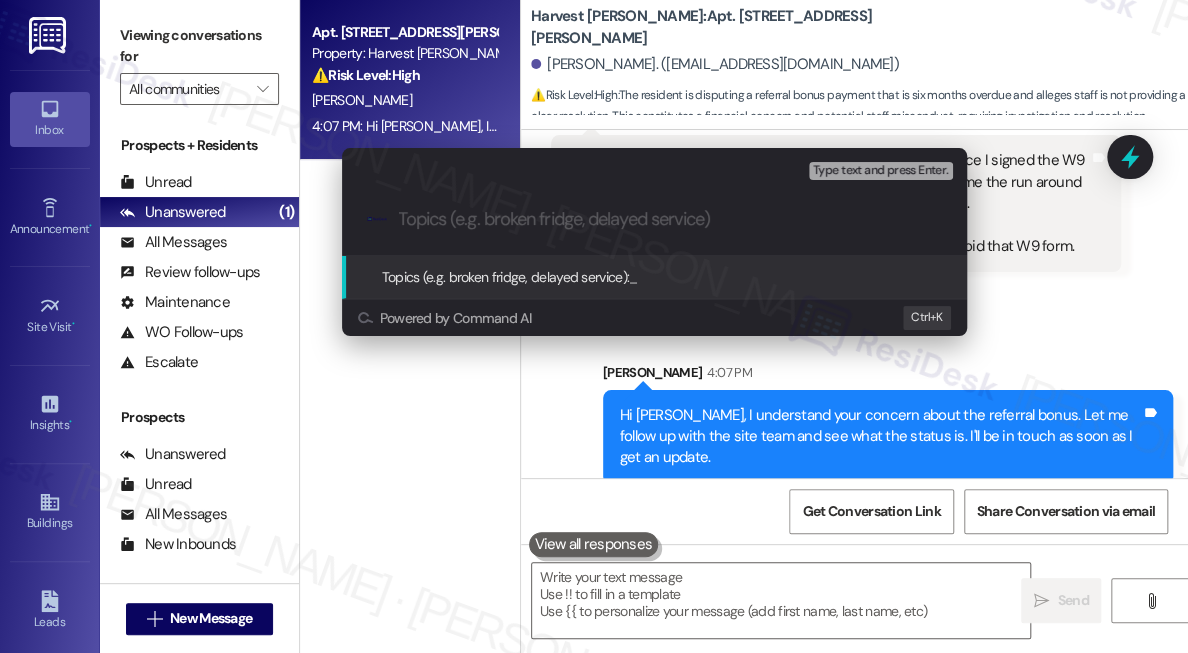 paste on "Follow-Up on Referral Bonus Payment" 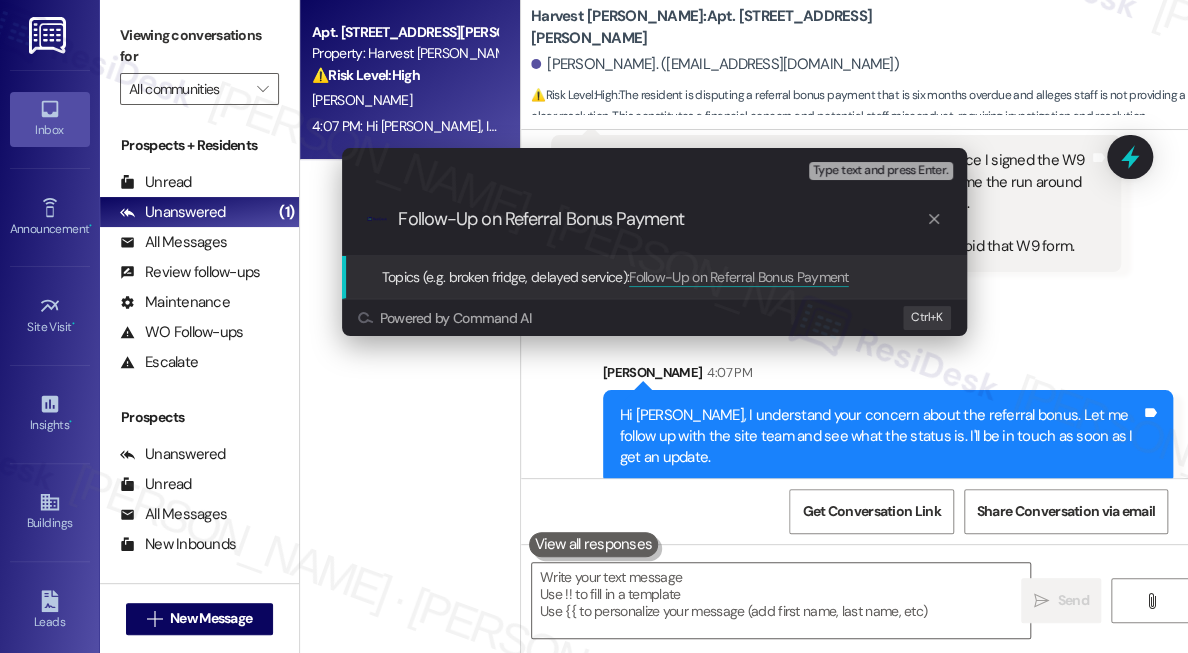 type 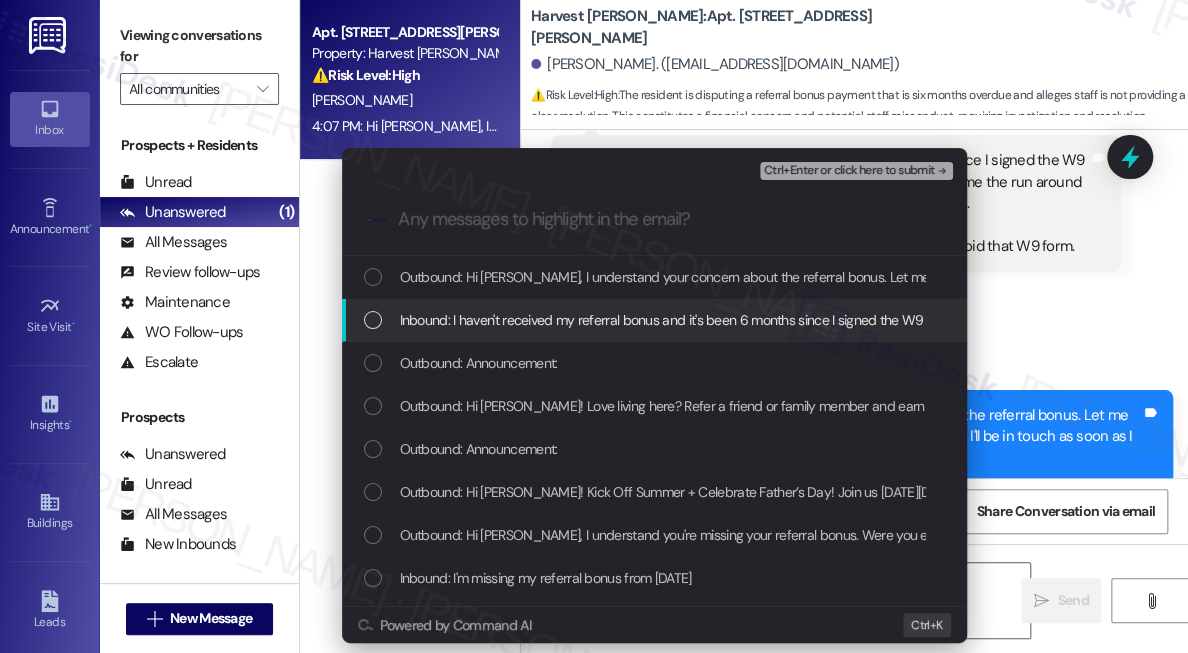 click on "Inbound: I haven't received my referral bonus and it's been 6 months since I signed the W9 form. Is this going to get paid out or not? Staff has been giving me the run around saying that it's coming and approved but I haven't received this.
If manager is not going to pay this out let me know so we can void that W9 form." at bounding box center (1317, 320) 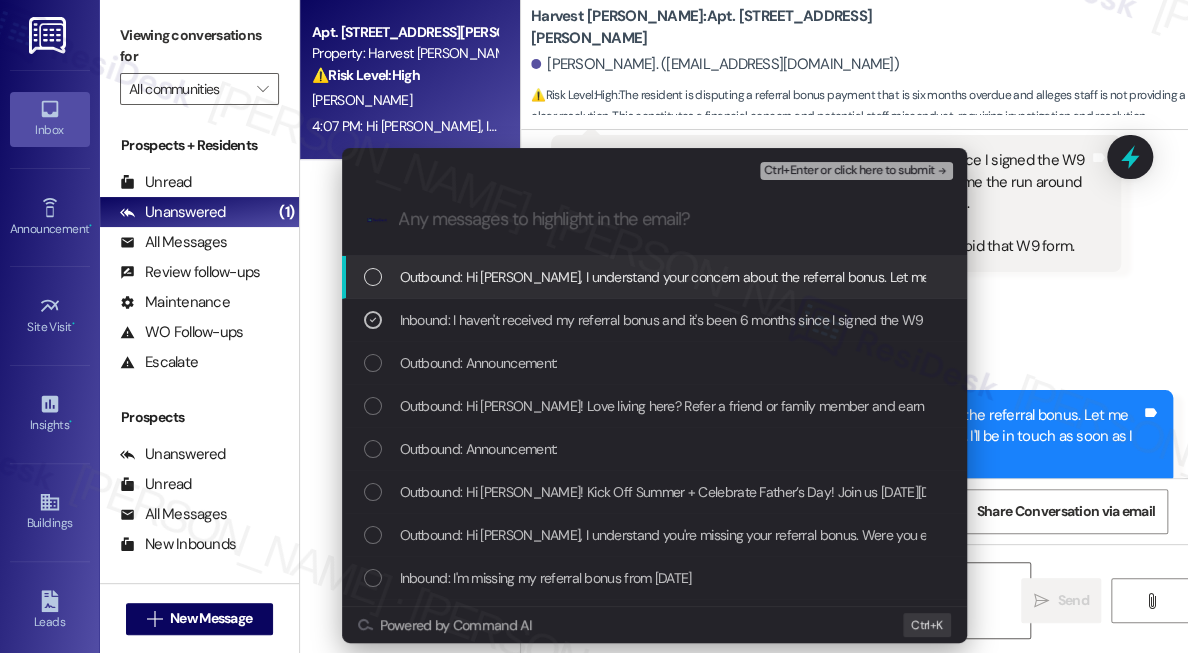 click on "Ctrl+Enter or click here to submit" at bounding box center (849, 171) 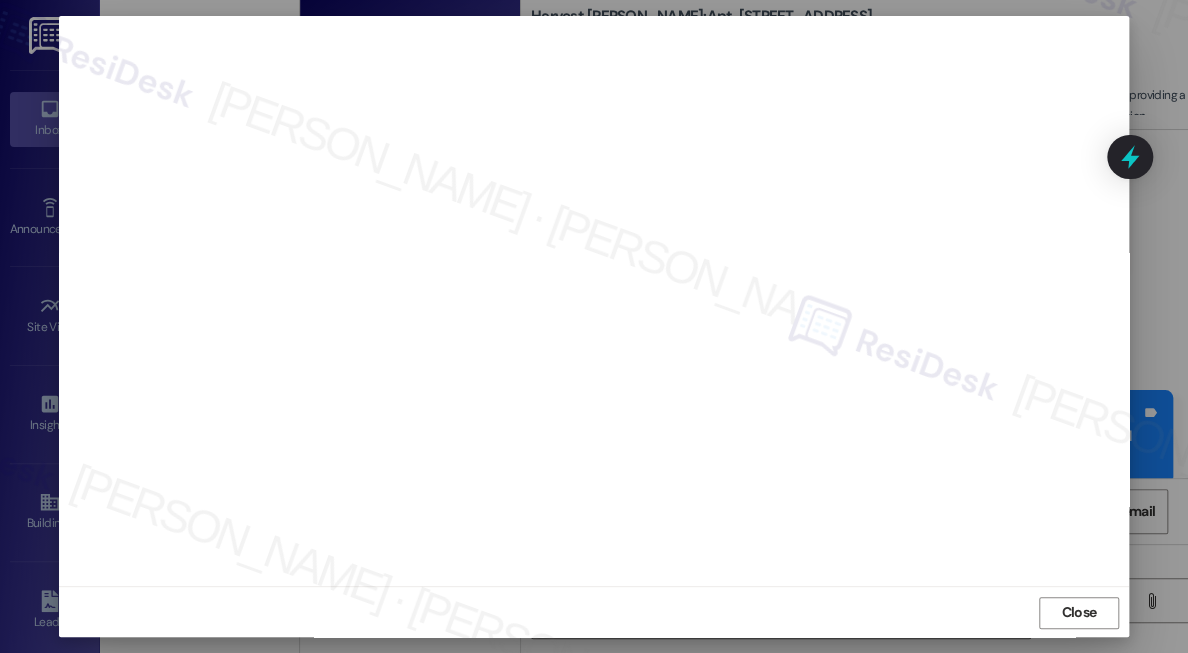 scroll, scrollTop: 19, scrollLeft: 0, axis: vertical 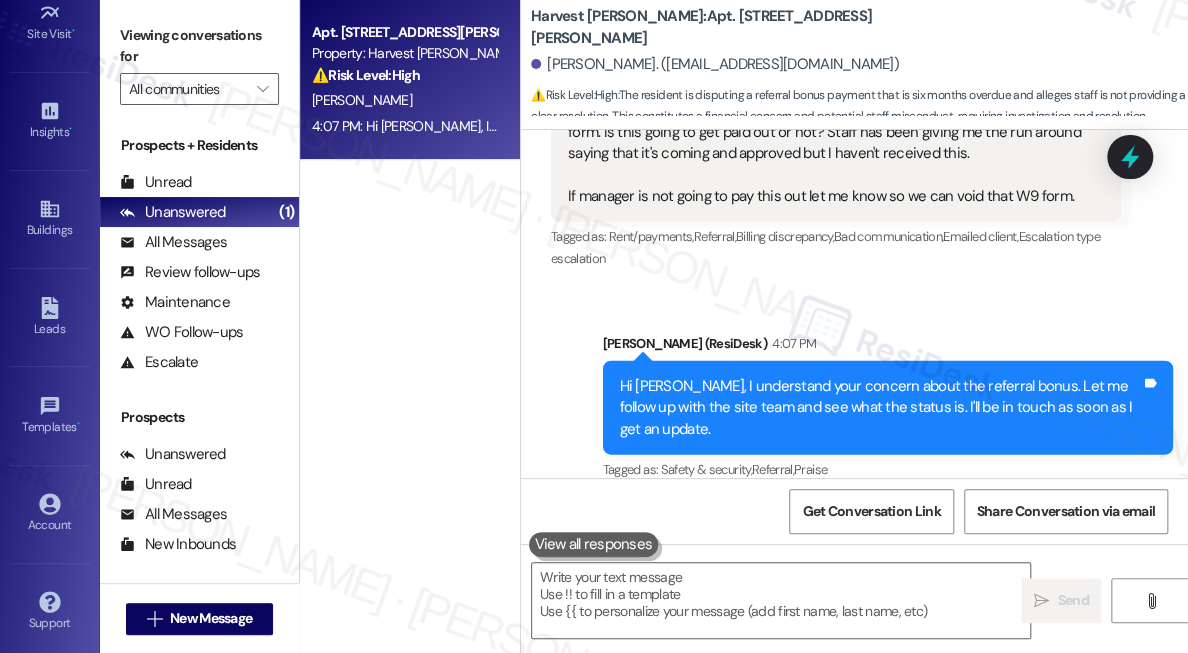 click on "Tagged as:   Rent/payments ,  Click to highlight conversations about Rent/payments Referral ,  Click to highlight conversations about Referral Billing discrepancy ,  Click to highlight conversations about Billing discrepancy Bad communication ,  Click to highlight conversations about Bad communication Emailed client ,  Click to highlight conversations about Emailed client Escalation type escalation Click to highlight conversations about Escalation type escalation" at bounding box center (836, 247) 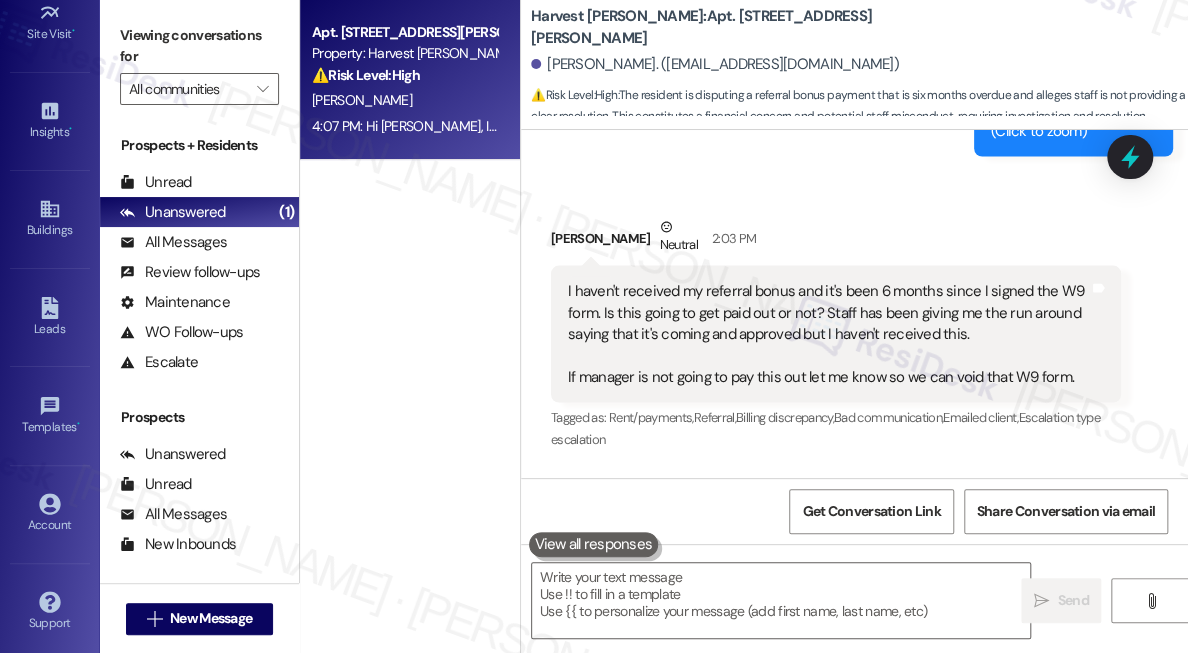 scroll, scrollTop: 4901, scrollLeft: 0, axis: vertical 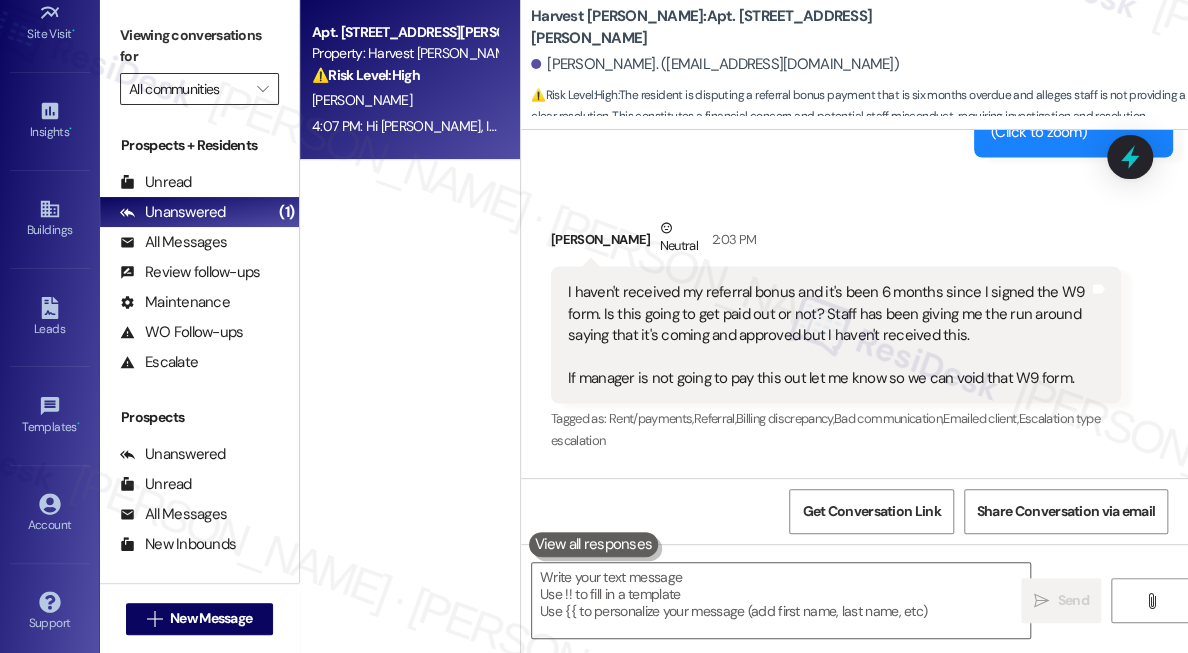 click on "All communities" at bounding box center [188, 89] 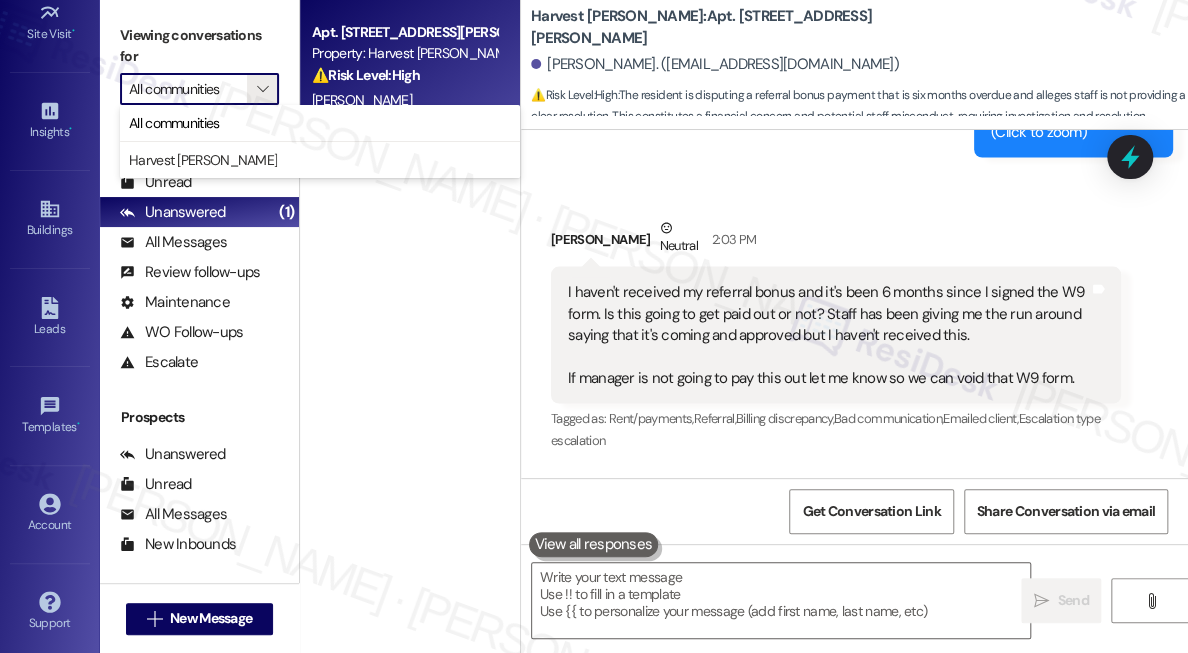 click on "Apt. 15S, [STREET_ADDRESS][PERSON_NAME] Property: Harvest [PERSON_NAME] ⚠️  Risk Level:  High The resident is disputing a referral bonus payment that is six months overdue and alleges staff is not providing a clear resolution. This constitutes a financial concern and potential staff misconduct, requiring investigation and resolution. [PERSON_NAME] 4:07 PM: Hi [PERSON_NAME], I understand your concern about the referral bonus. Let me follow up with the site team and see what the status is. I'll be in touch as soon as I get an update. 4:07 PM: Hi [PERSON_NAME], I understand your concern about the referral bonus. Let me follow up with the site team and see what the status is. I'll be in touch as soon as I get an update." at bounding box center [410, 255] 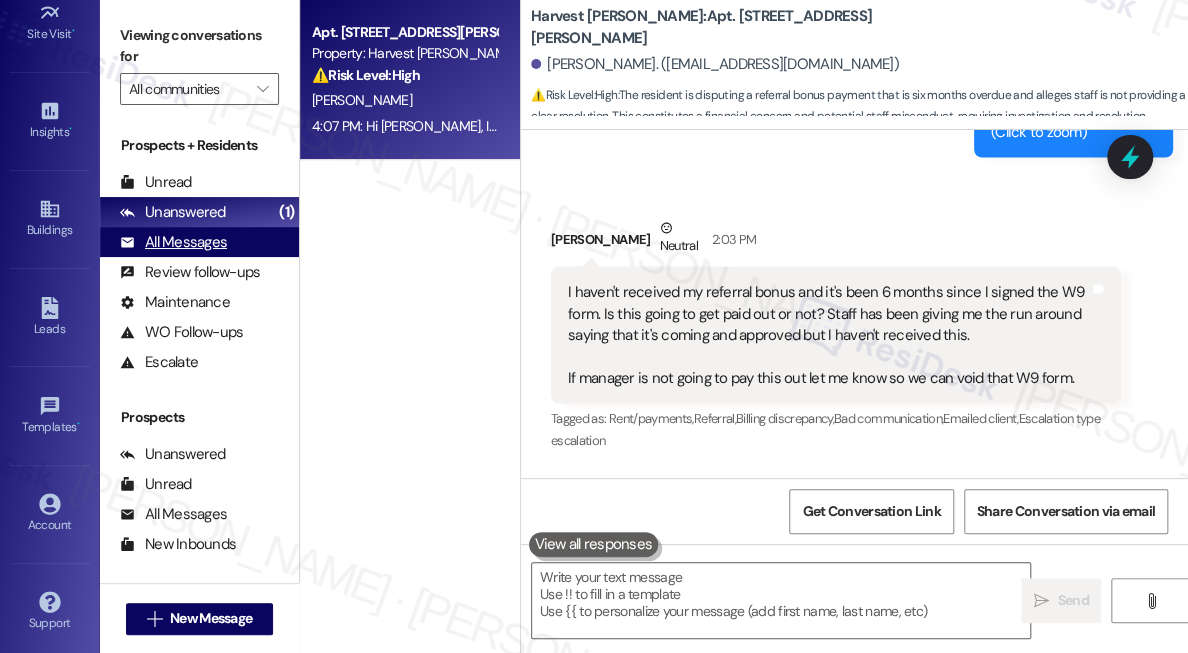 click on "All Messages" at bounding box center (173, 242) 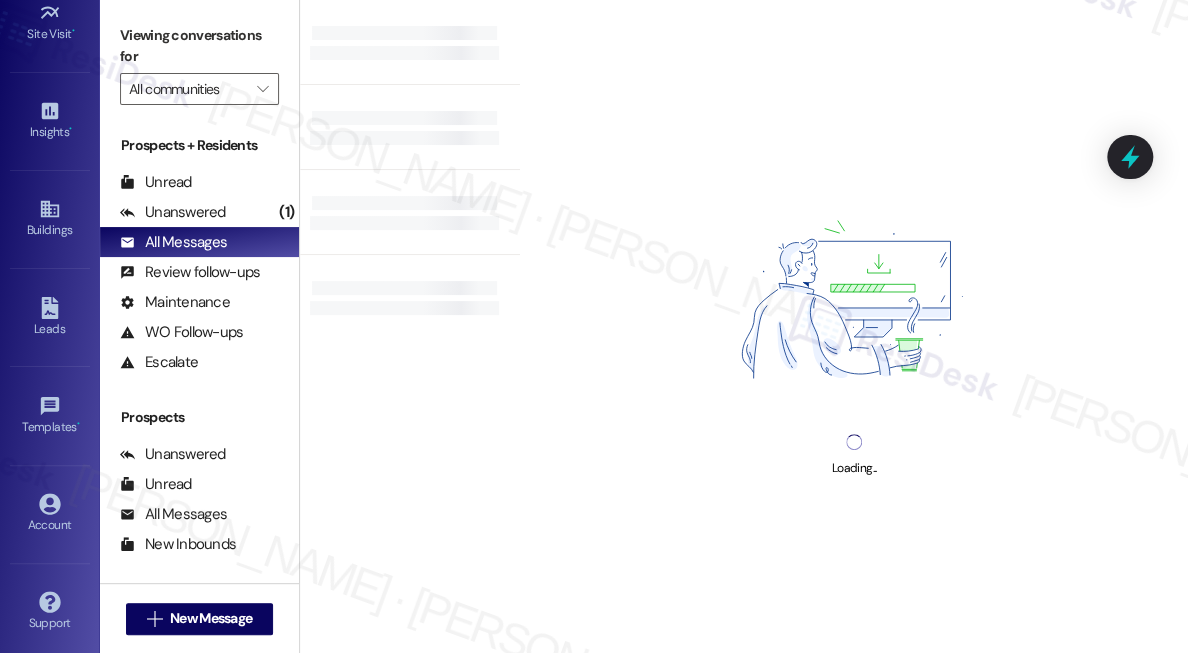 scroll, scrollTop: 247, scrollLeft: 0, axis: vertical 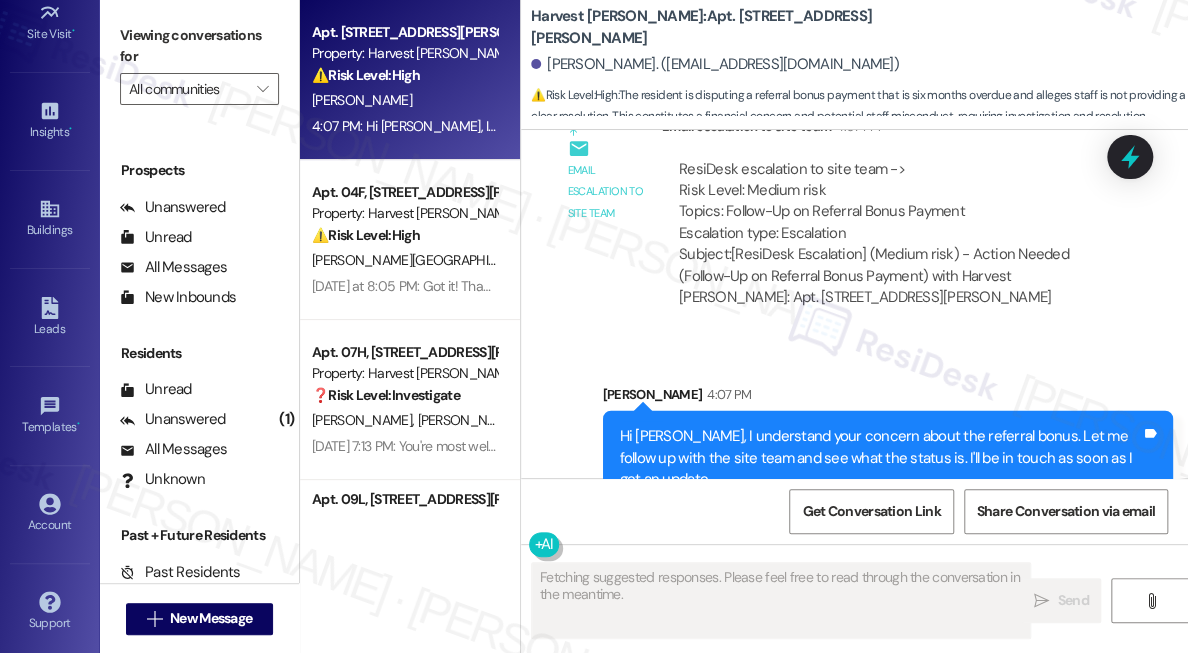 click on "Email escalation to site team Email escalation to site team 4:07 PM ResiDesk escalation to site team ->
Risk Level: Medium risk
Topics: Follow-Up on Referral Bonus Payment
Escalation type: Escalation Subject:  [ResiDesk Escalation] (Medium risk) - Action Needed (Follow-Up on Referral Bonus Payment) with Harvest [PERSON_NAME]: Apt. [STREET_ADDRESS][PERSON_NAME]" at bounding box center [836, 220] 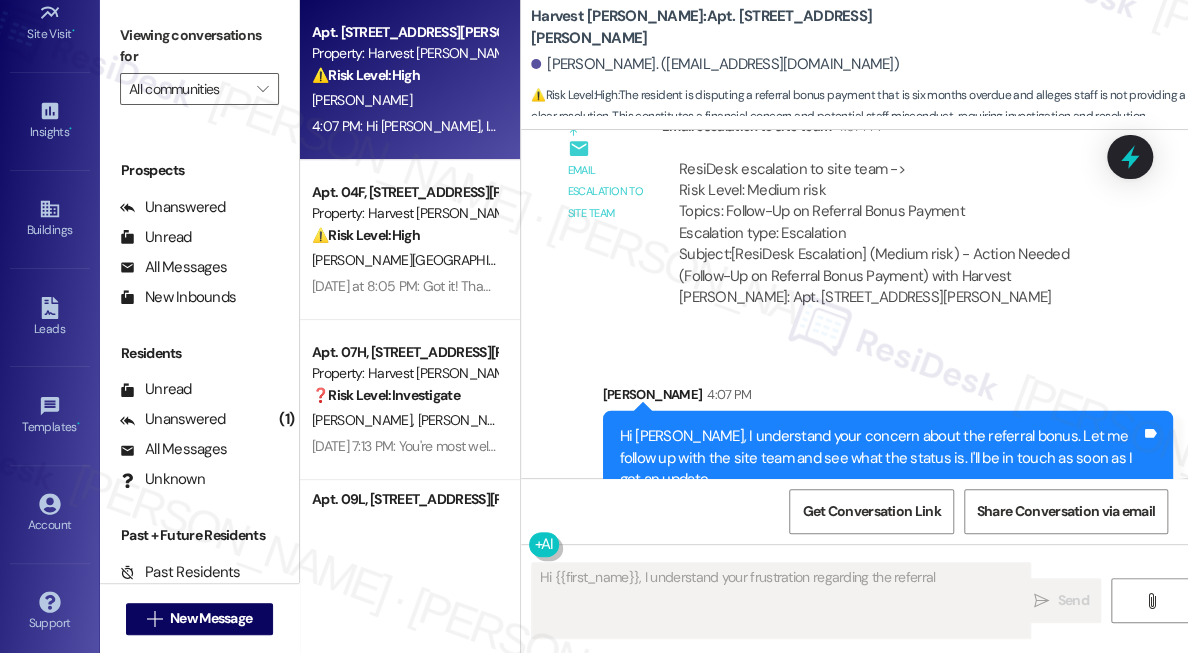 click on "[PERSON_NAME] 4:07 PM" at bounding box center [888, 398] 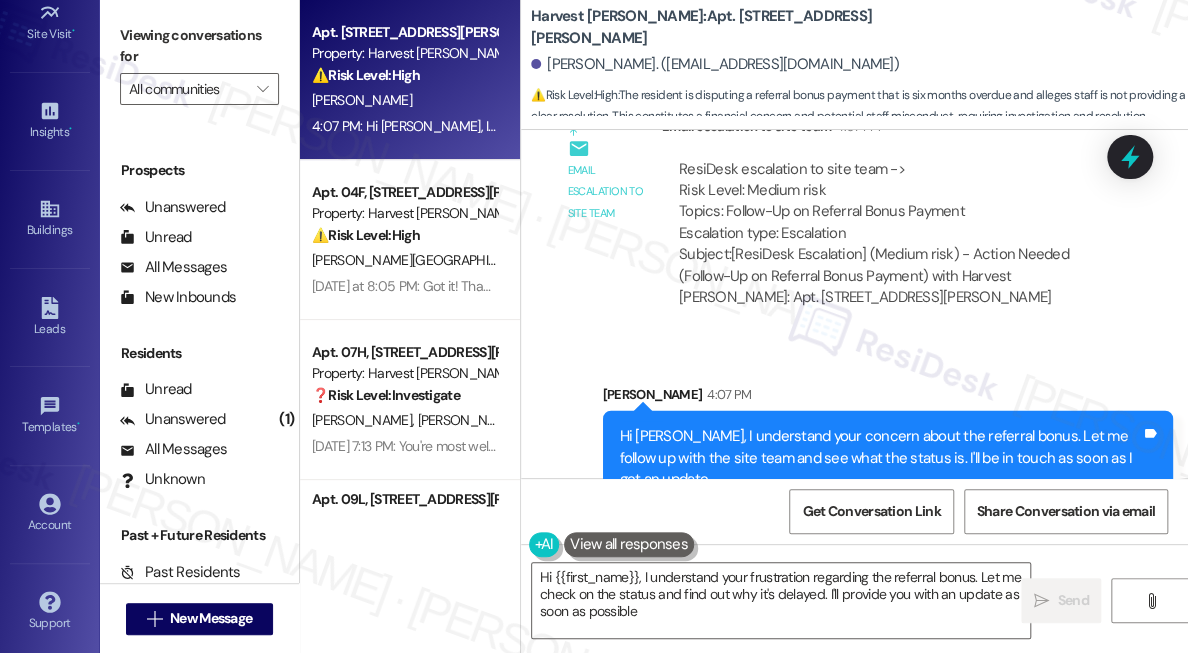 type on "Hi {{first_name}}, I understand your frustration regarding the referral bonus. Let me check on the status and find out why it's delayed. I'll provide you with an update as soon as possible." 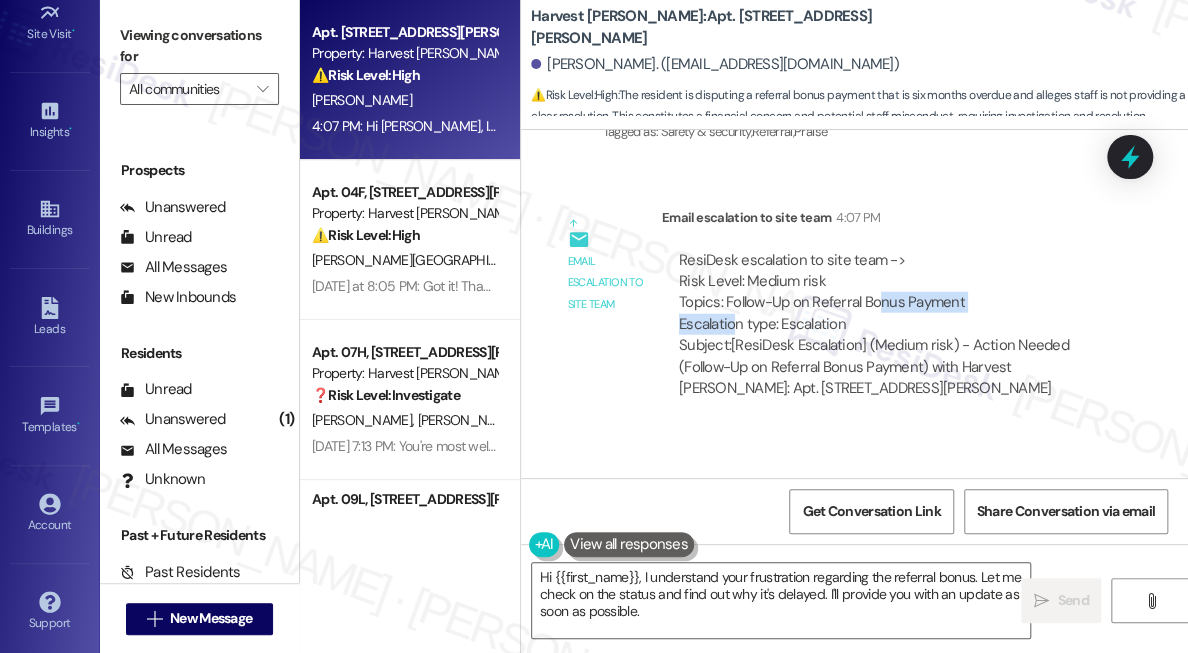 drag, startPoint x: 732, startPoint y: 303, endPoint x: 883, endPoint y: 291, distance: 151.47607 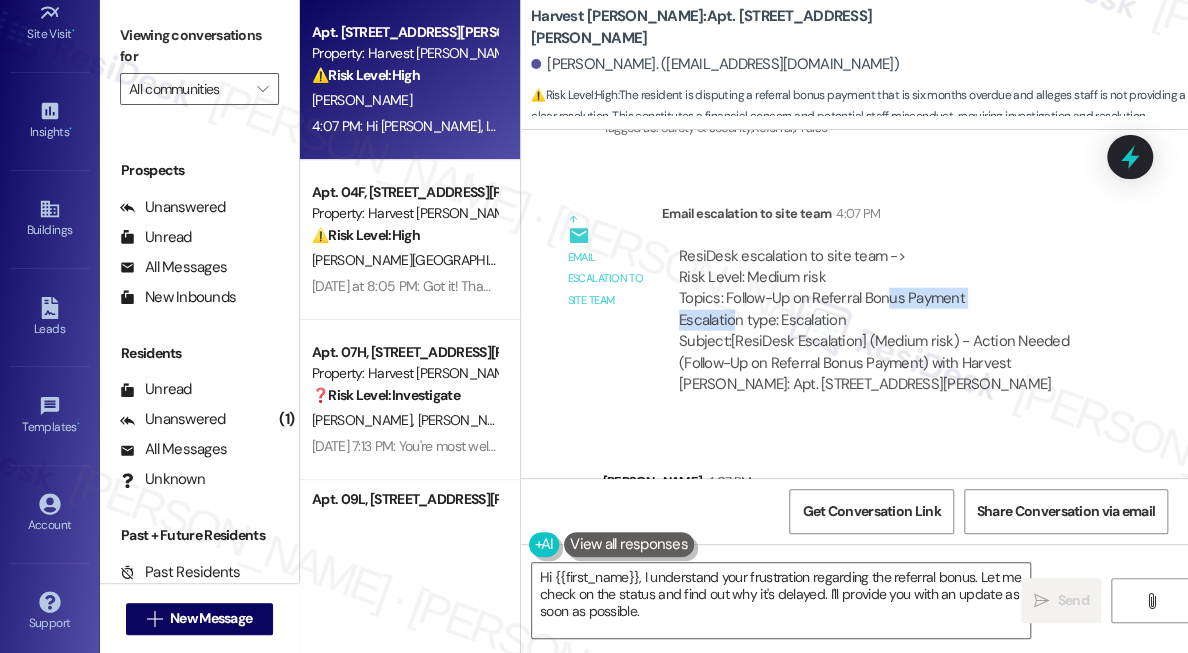 scroll, scrollTop: 5511, scrollLeft: 0, axis: vertical 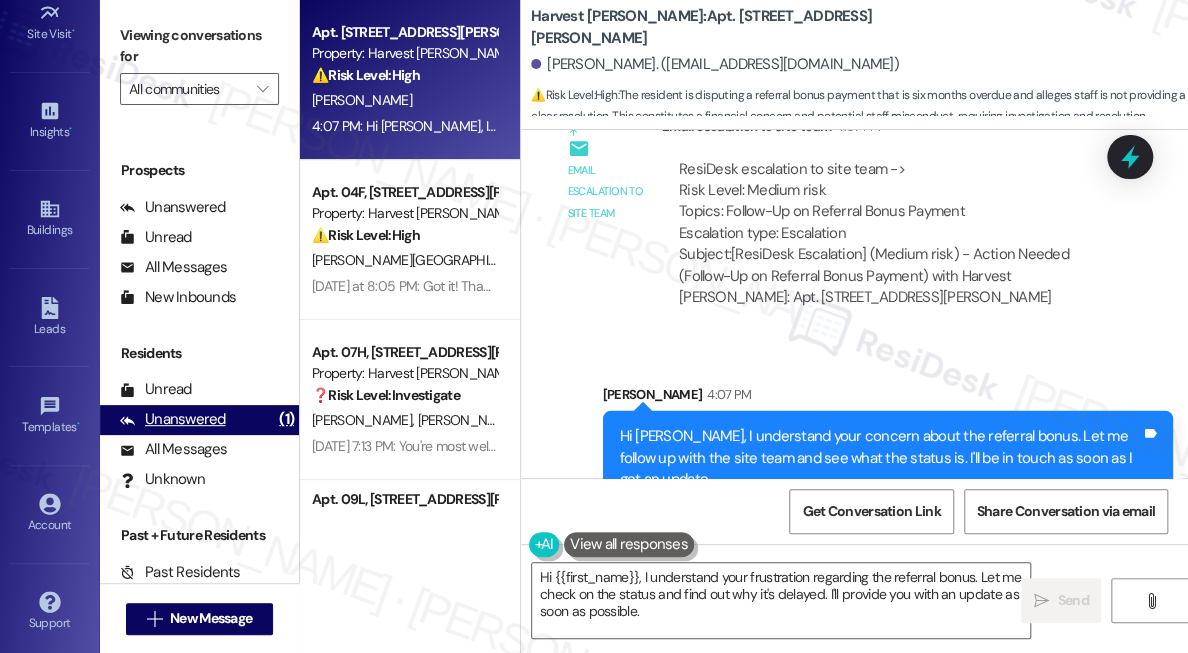 click on "Unanswered" at bounding box center [173, 419] 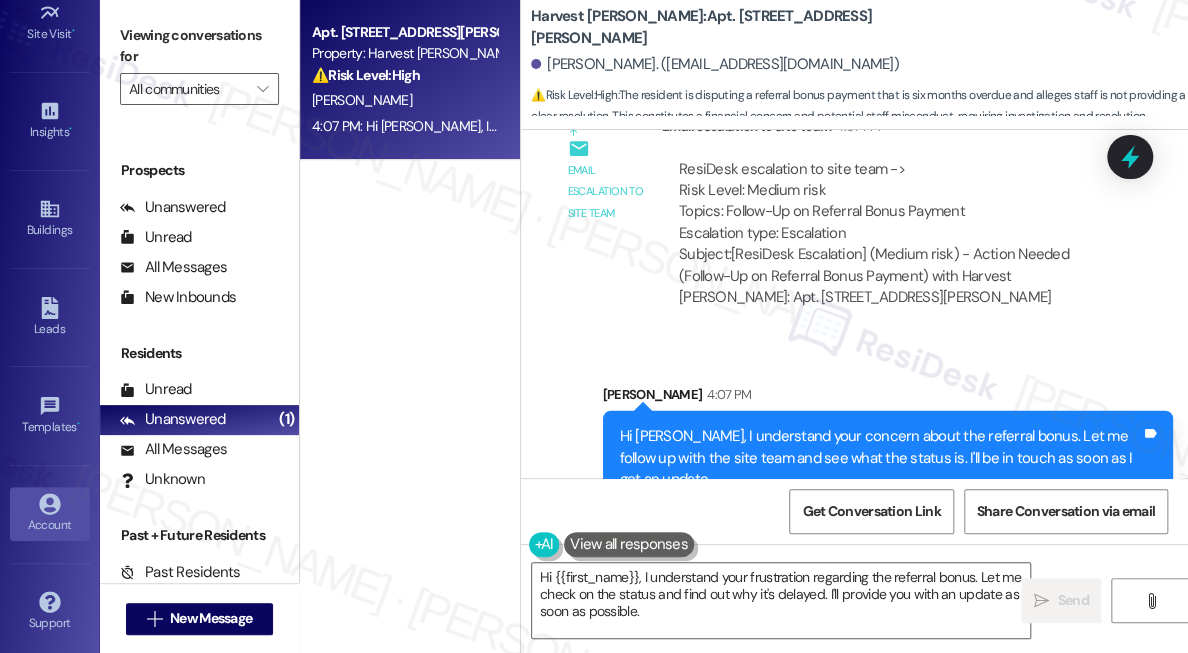 click 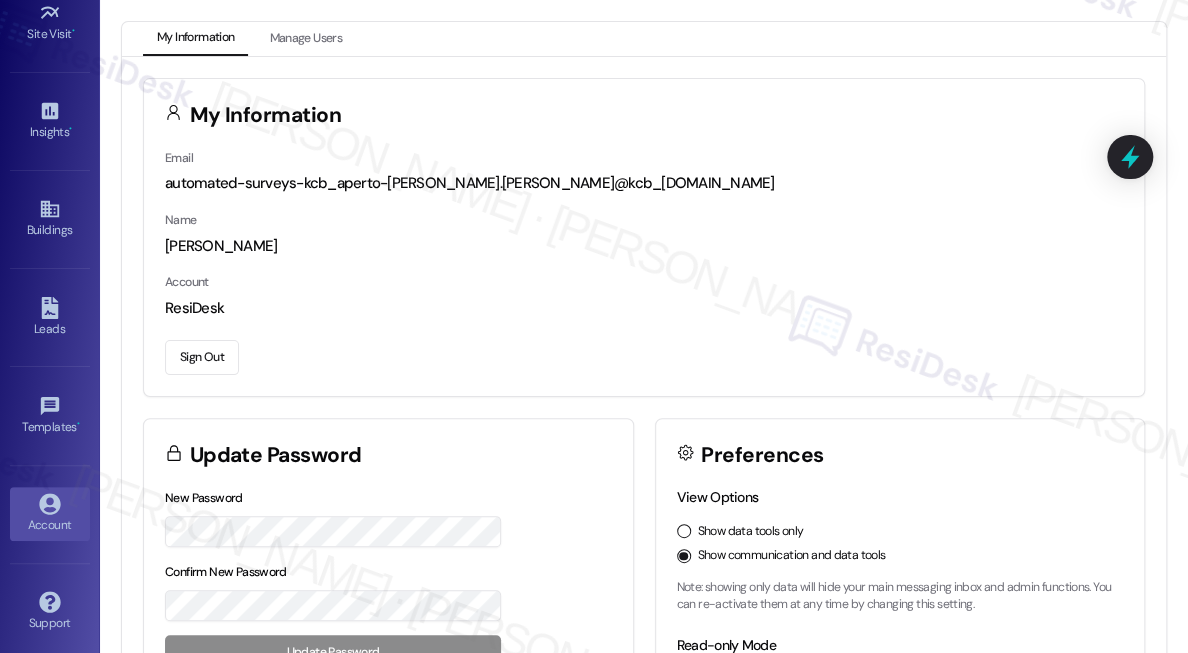 click on "Sign Out" at bounding box center [202, 357] 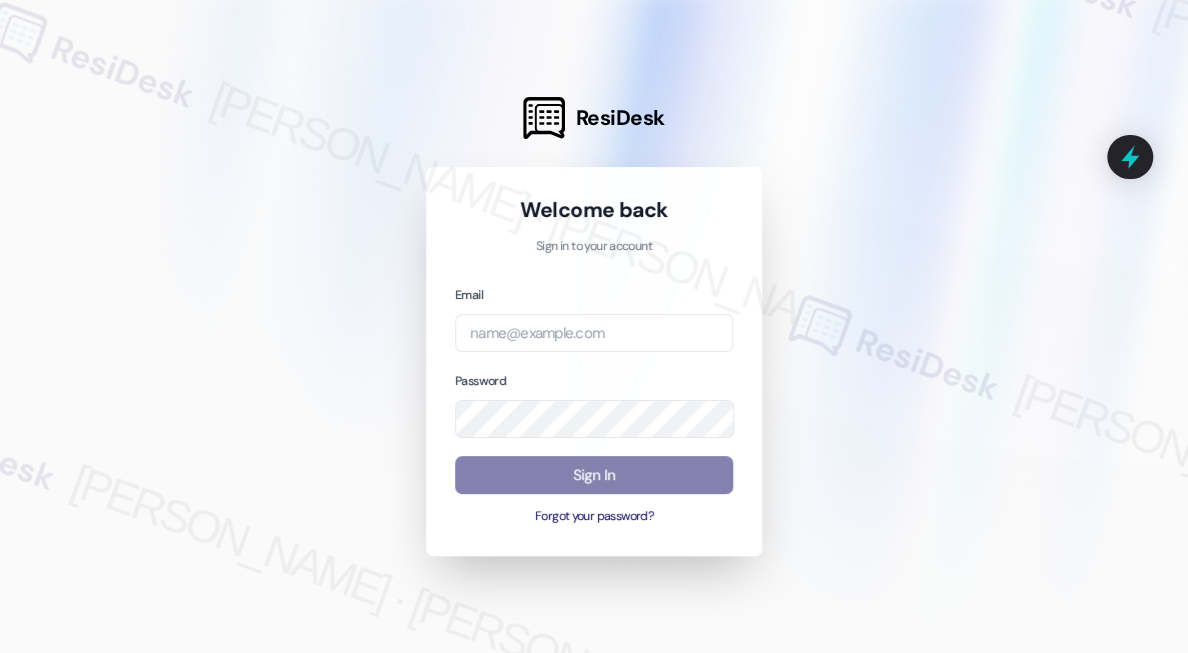 click at bounding box center [594, 326] 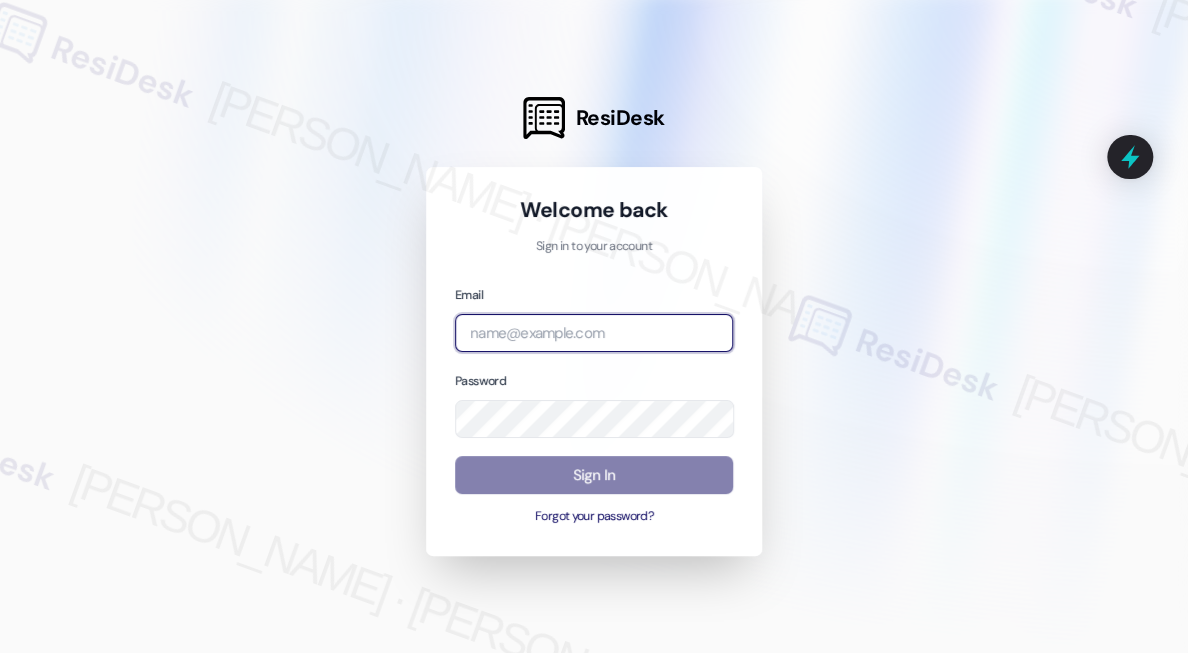click at bounding box center [594, 333] 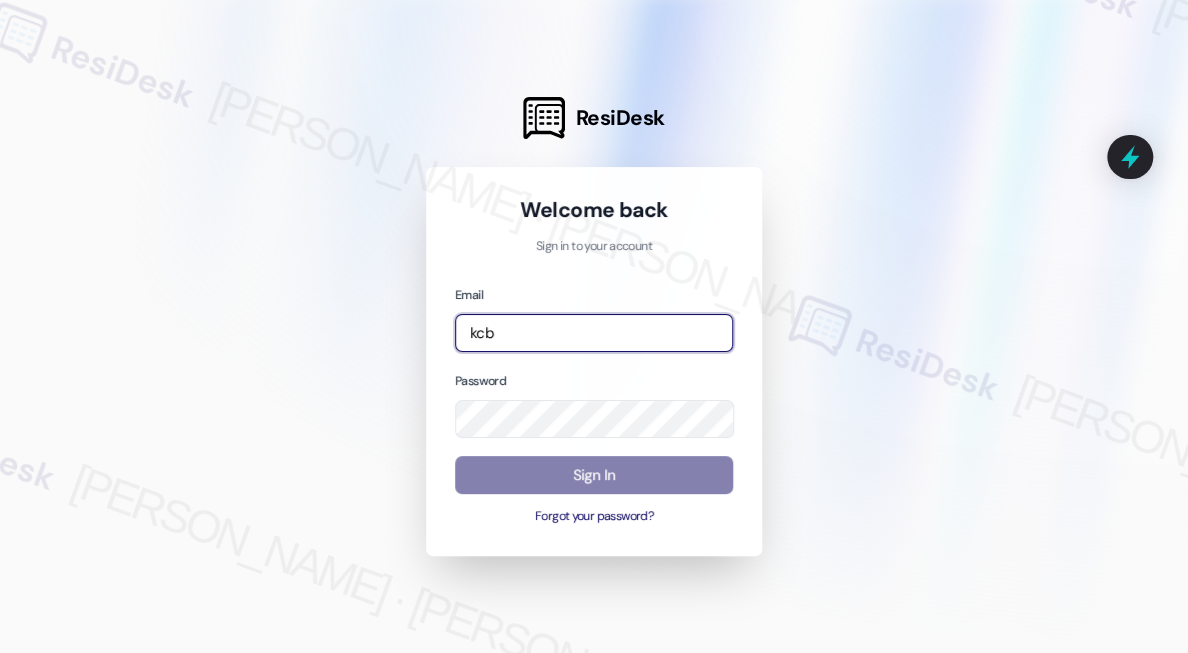 type on "automated-surveys-kcb_lincoln-[PERSON_NAME].[PERSON_NAME]@kcb_[DOMAIN_NAME]" 